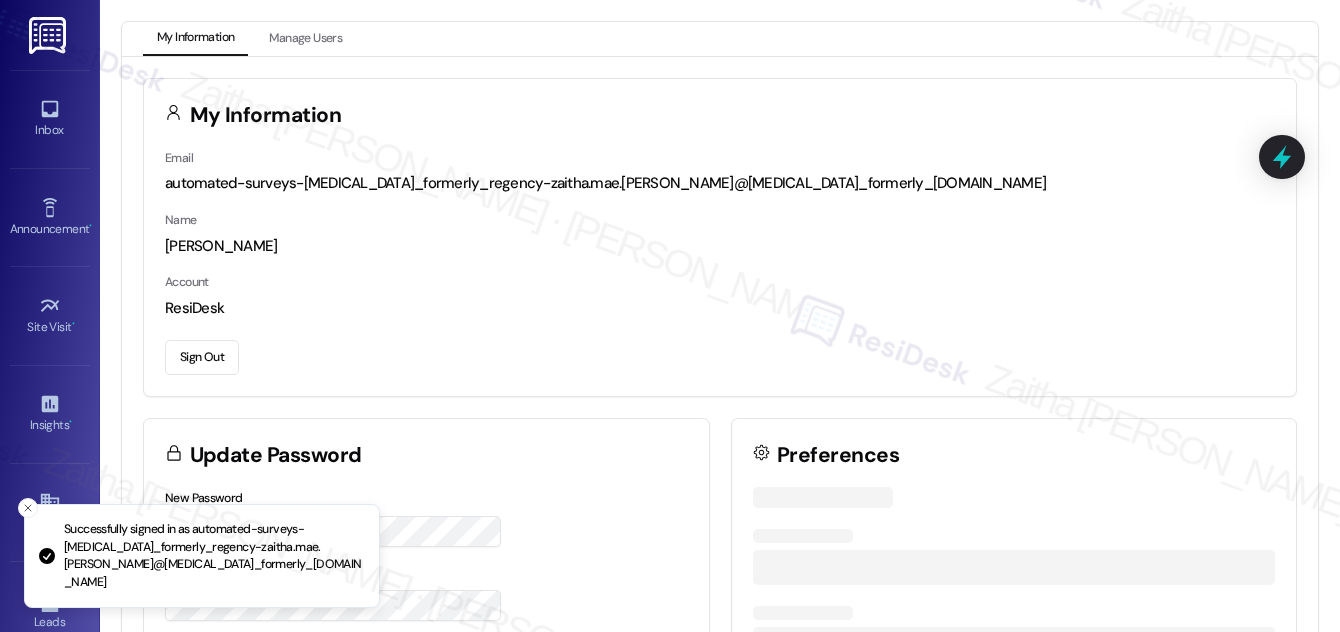 scroll, scrollTop: 0, scrollLeft: 0, axis: both 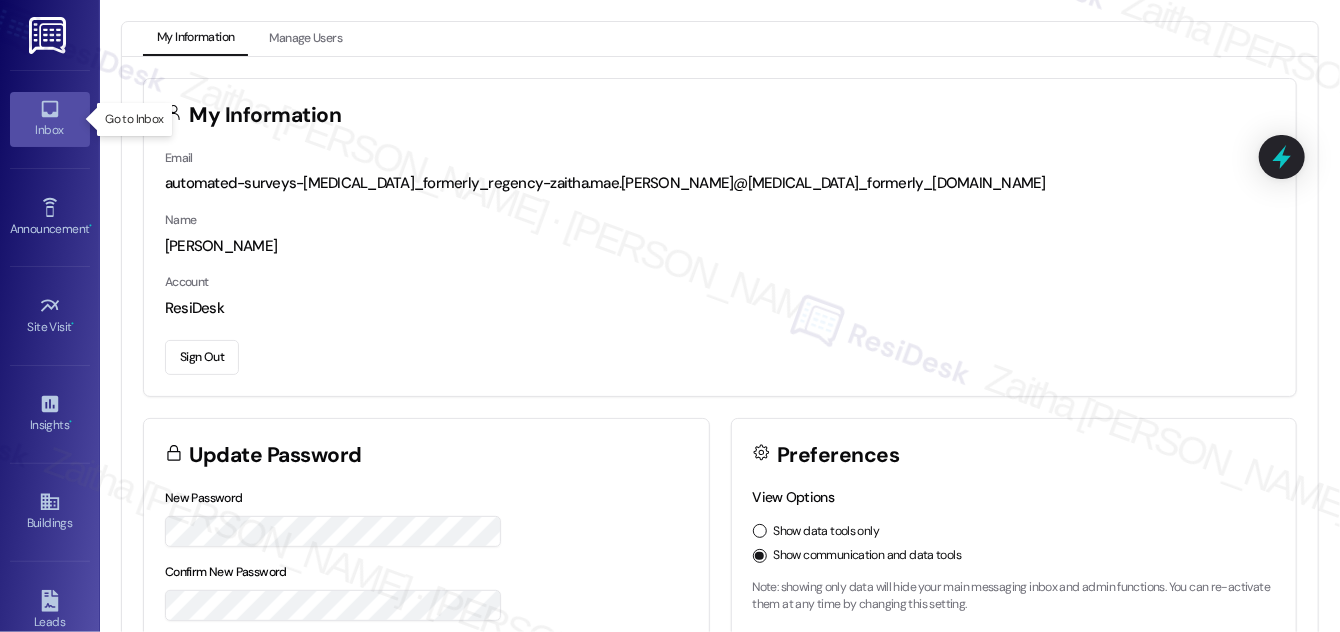 click on "Inbox" at bounding box center (50, 130) 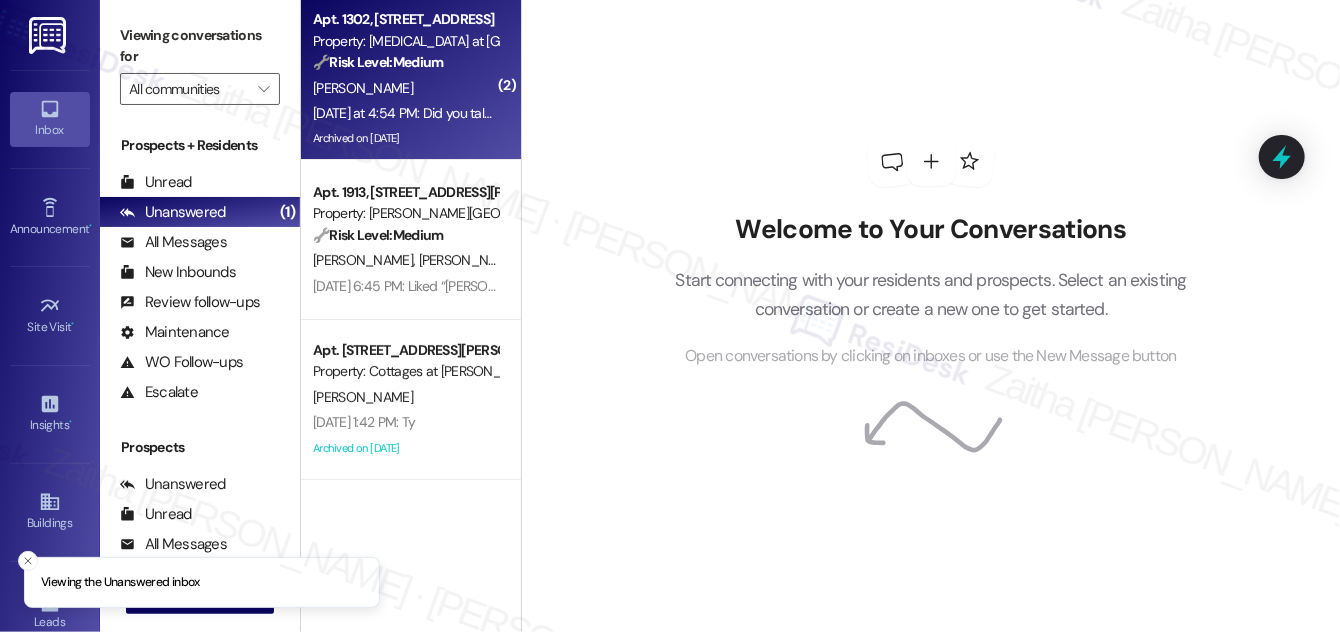 click on "[PERSON_NAME]" at bounding box center [405, 88] 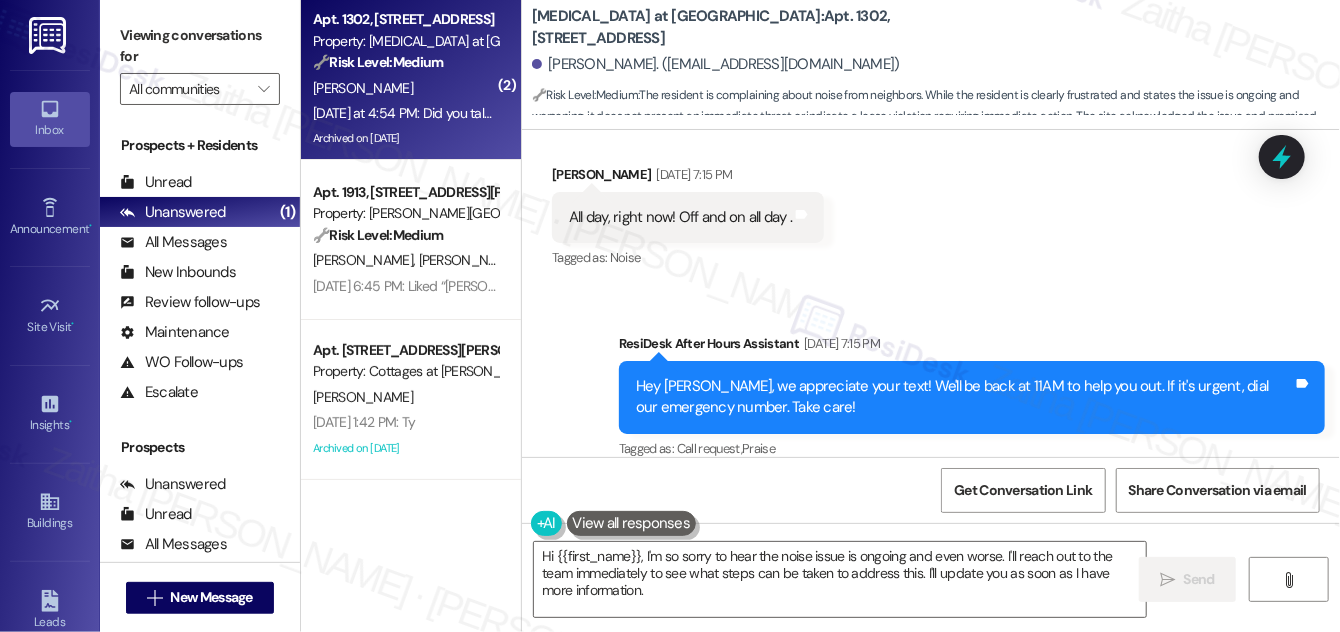 scroll, scrollTop: 26554, scrollLeft: 0, axis: vertical 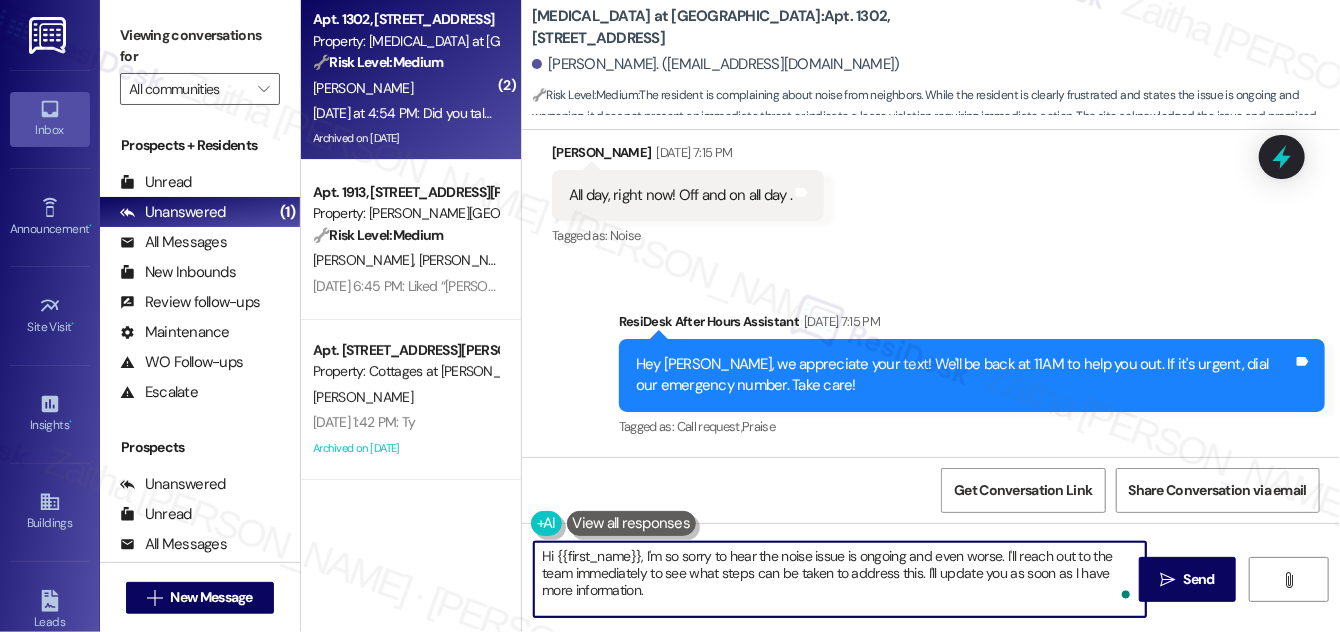 drag, startPoint x: 643, startPoint y: 553, endPoint x: 668, endPoint y: 585, distance: 40.60788 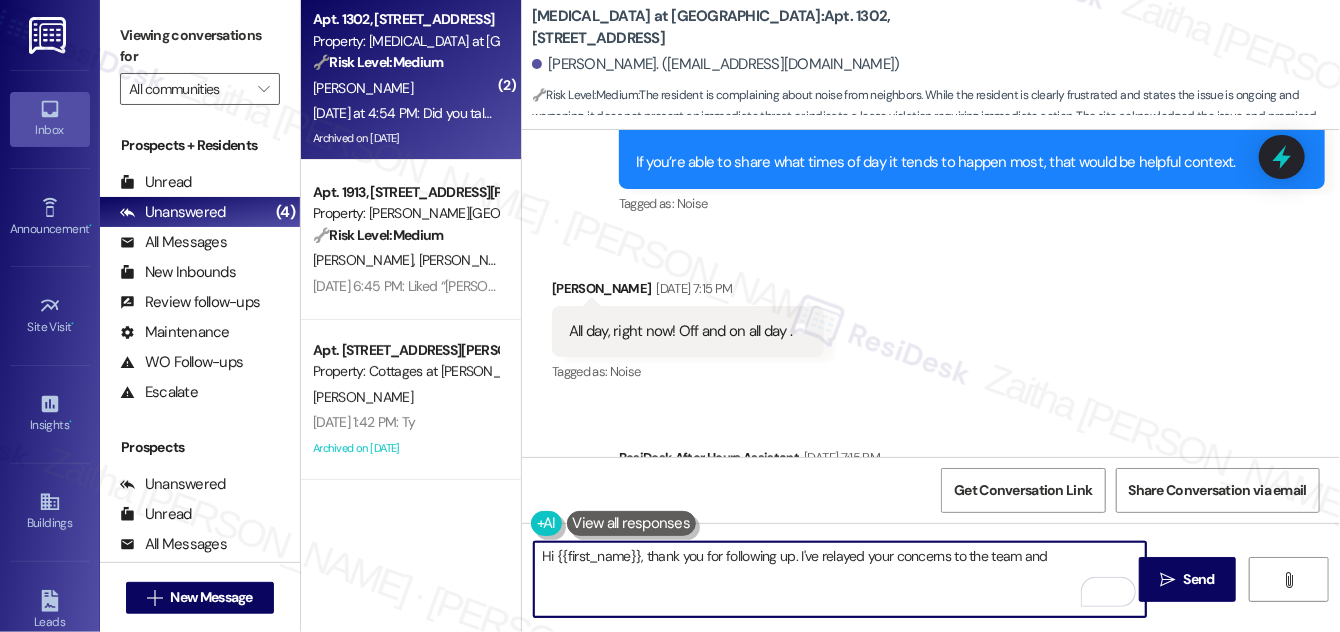 scroll, scrollTop: 26463, scrollLeft: 0, axis: vertical 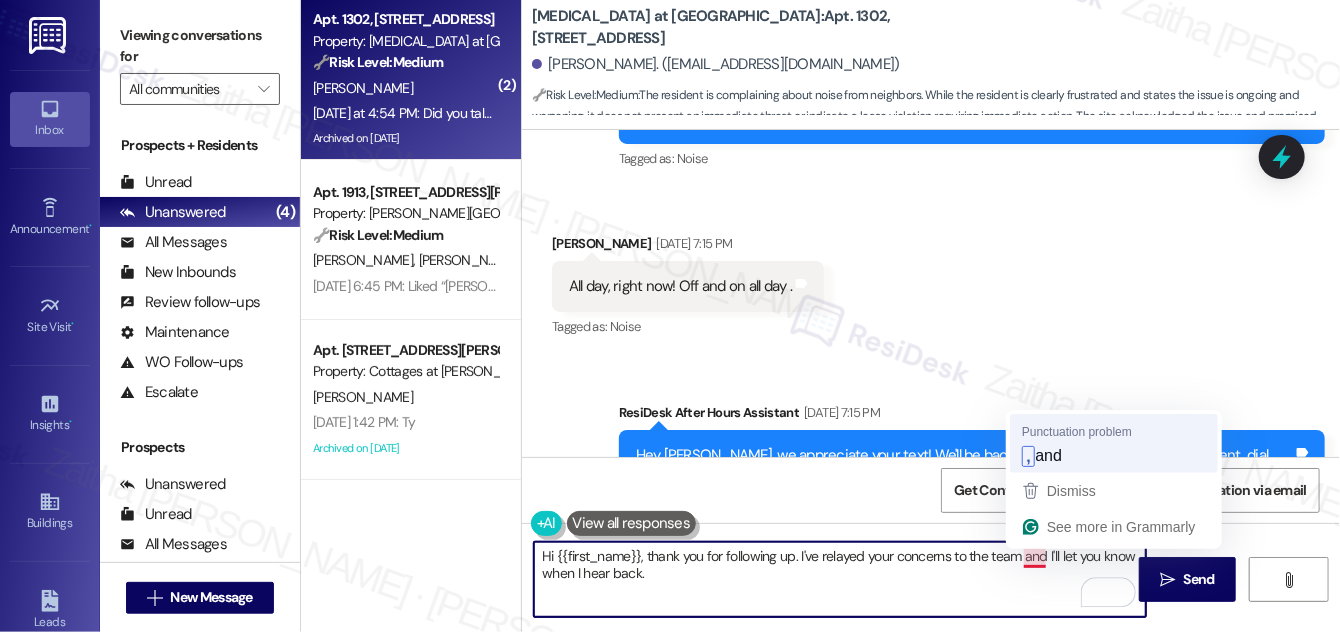 type on "Hi {{first_name}}, thank you for following up. I've relayed your concerns to the team, and I'll let you know when I hear back." 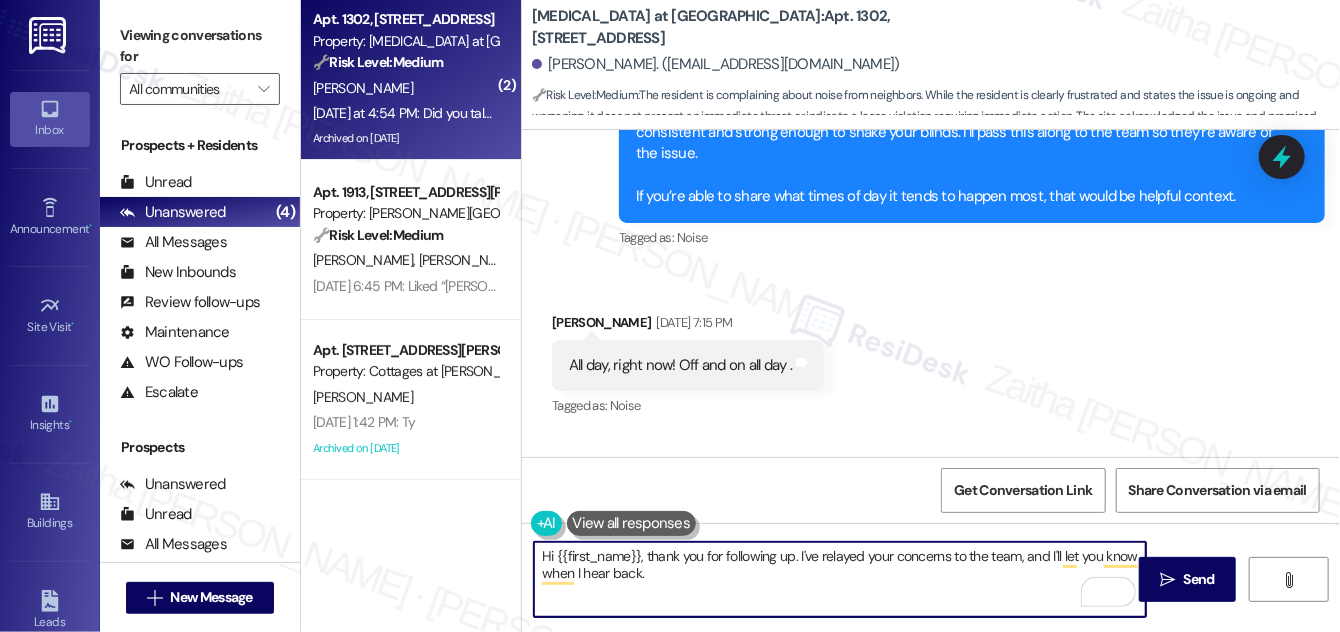 scroll, scrollTop: 26463, scrollLeft: 0, axis: vertical 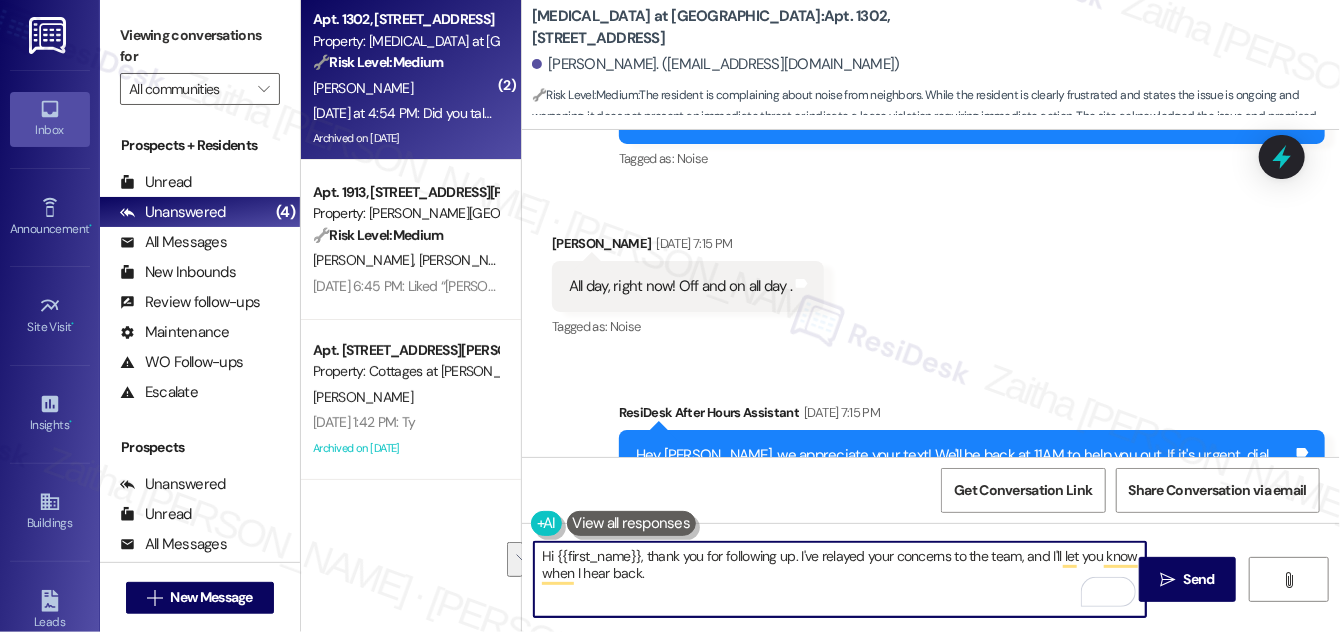 drag, startPoint x: 540, startPoint y: 552, endPoint x: 689, endPoint y: 590, distance: 153.7693 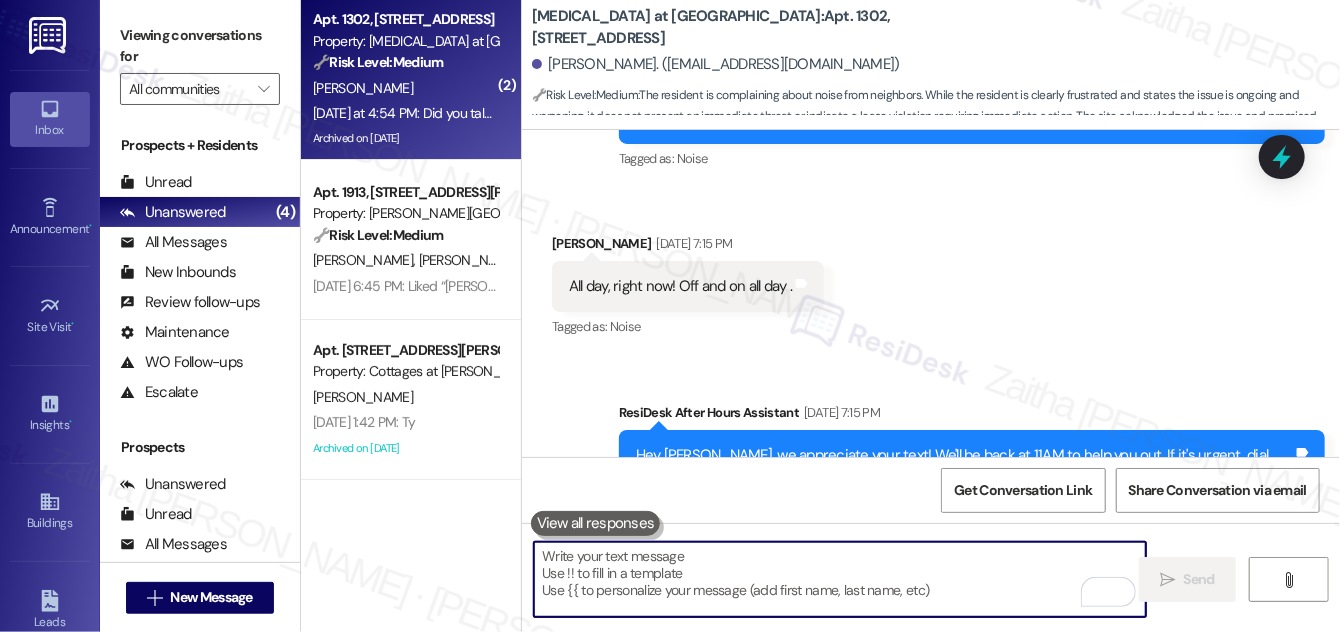 click at bounding box center [840, 579] 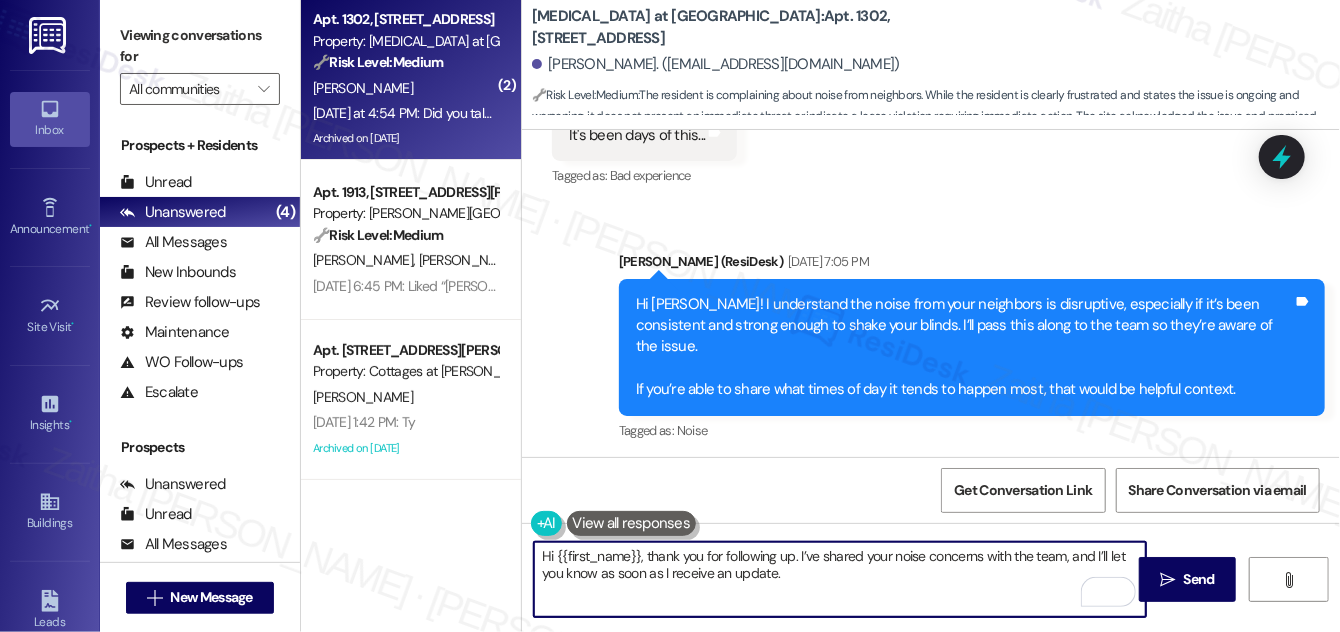 scroll, scrollTop: 26554, scrollLeft: 0, axis: vertical 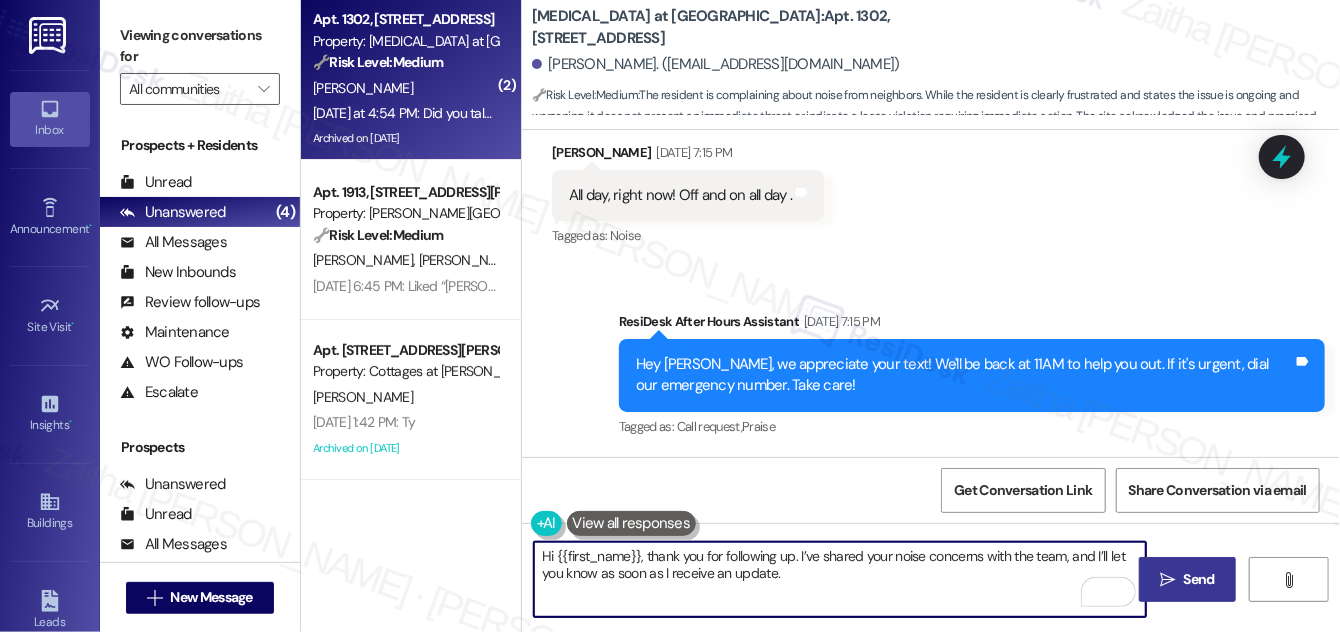 type on "Hi {{first_name}}, thank you for following up. I’ve shared your noise concerns with the team, and I’ll let you know as soon as I receive an update." 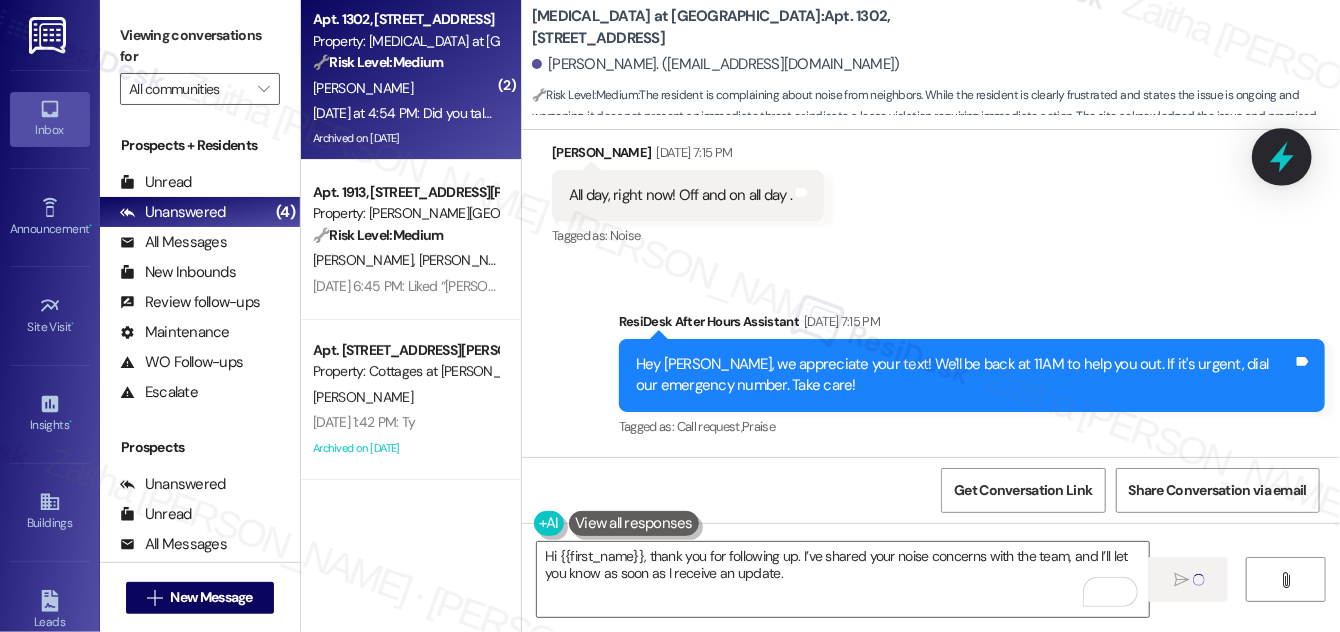 type 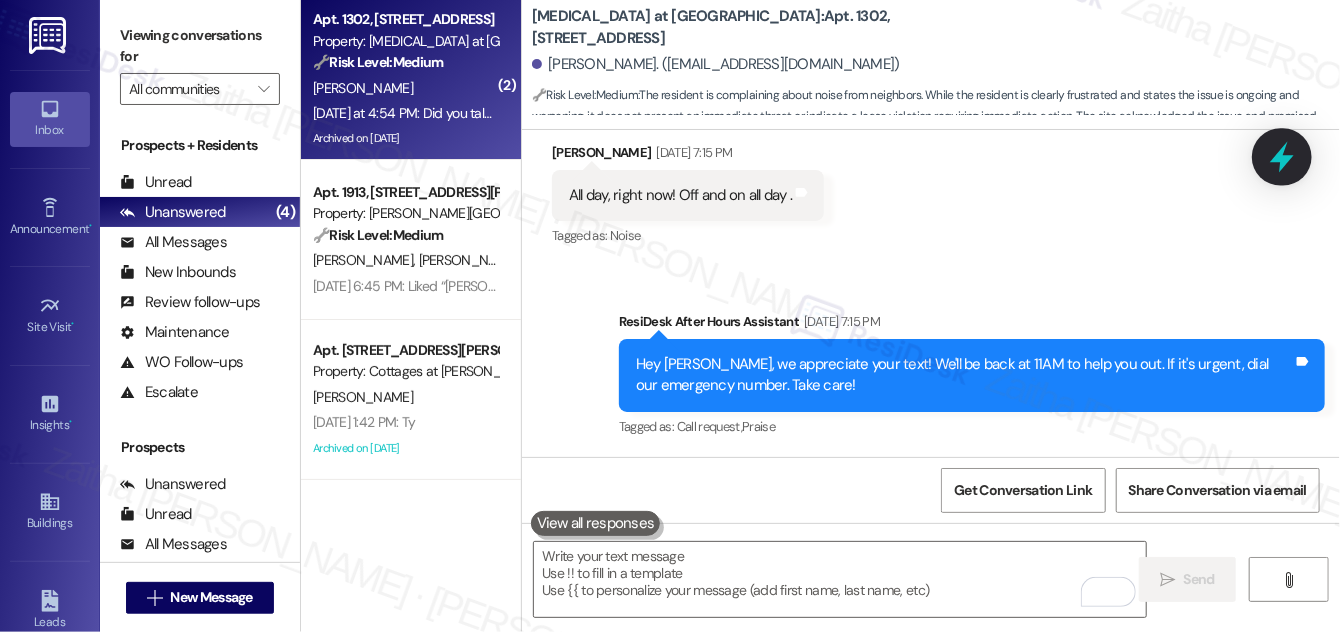 scroll, scrollTop: 26553, scrollLeft: 0, axis: vertical 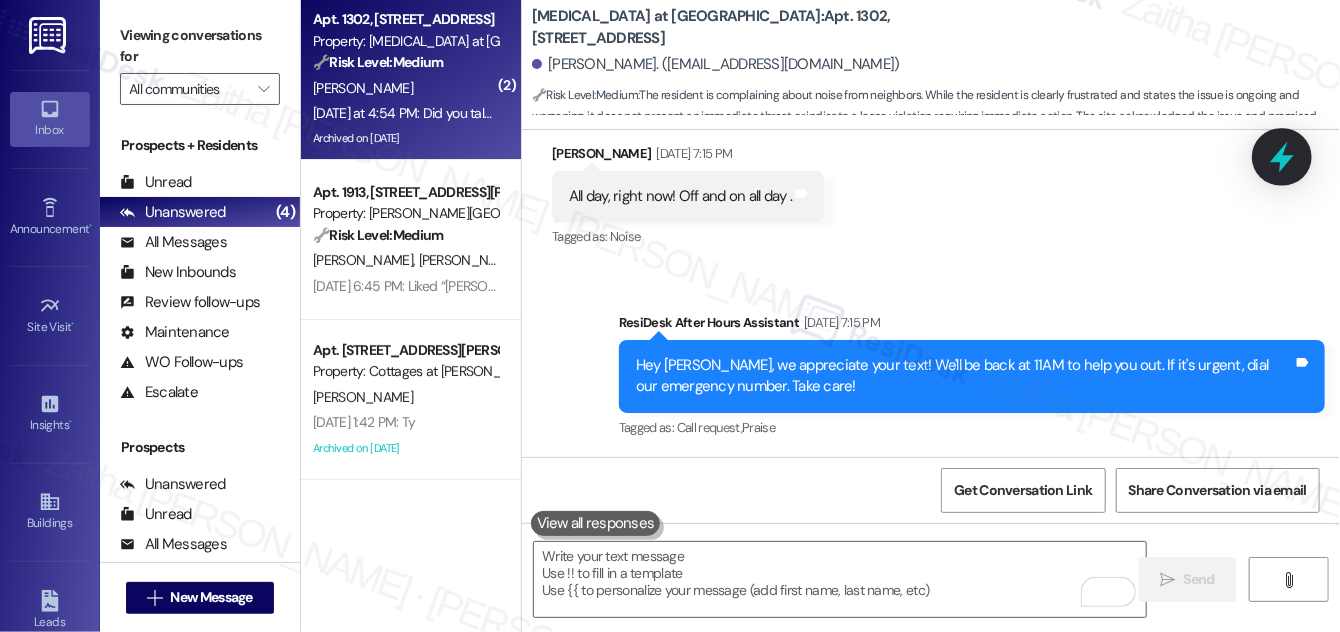 click 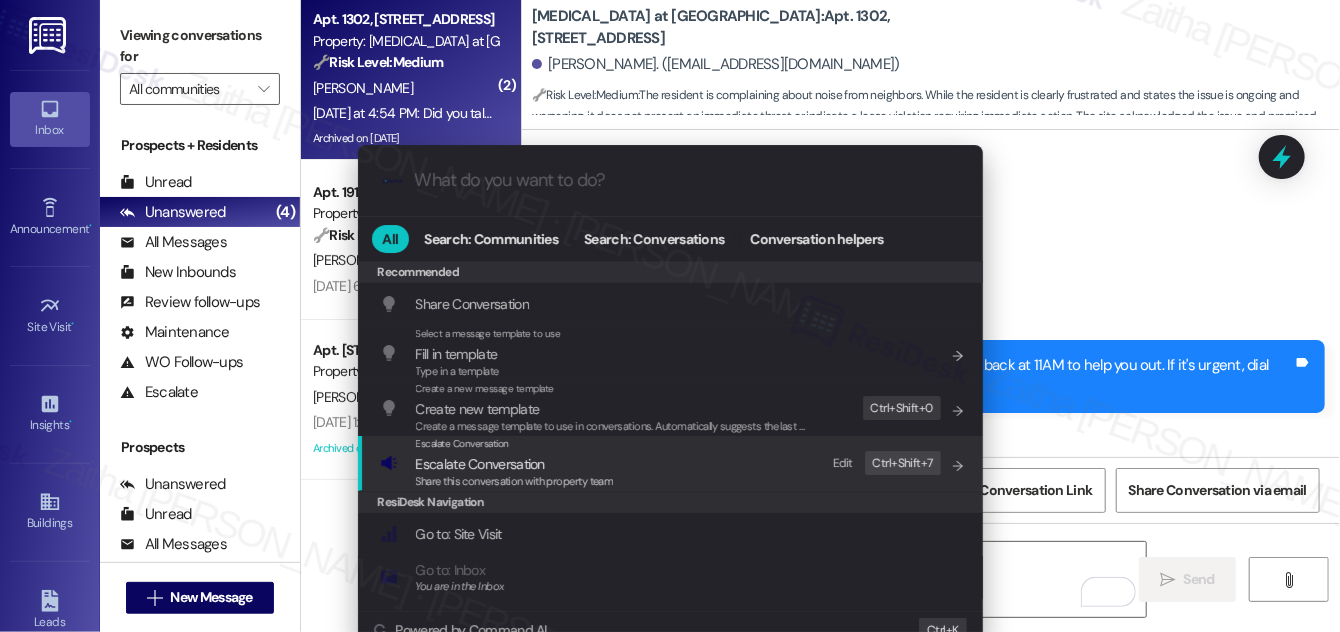 drag, startPoint x: 522, startPoint y: 472, endPoint x: 521, endPoint y: 458, distance: 14.035668 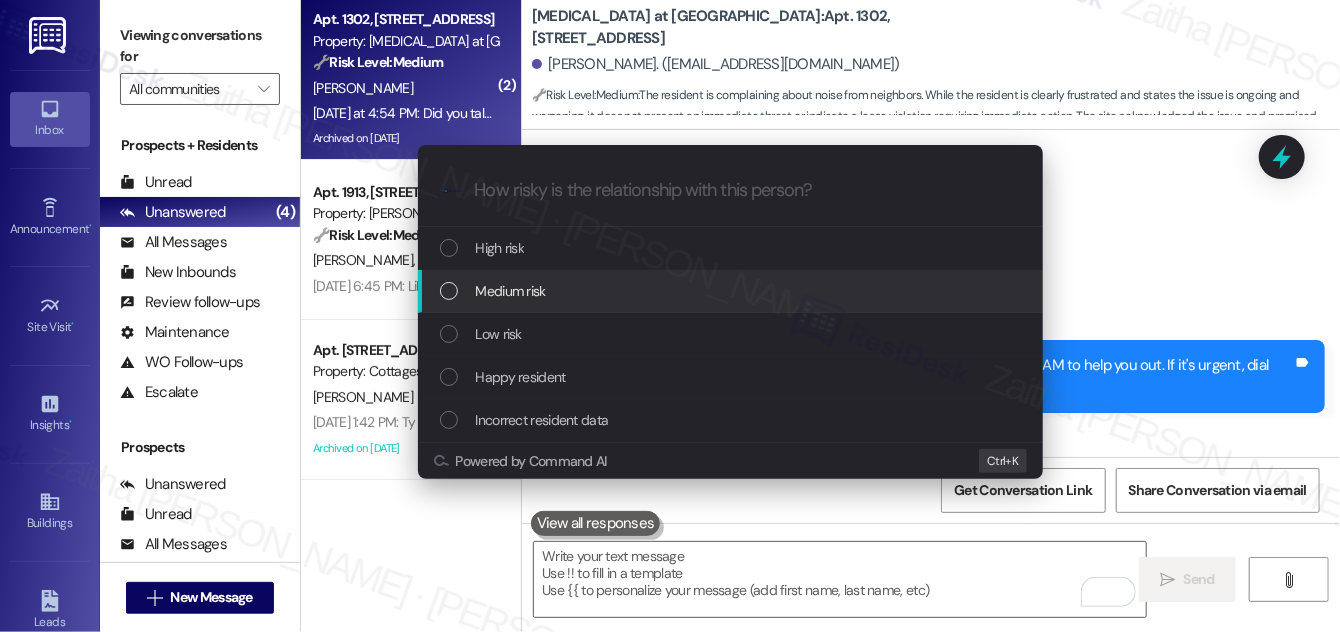 click on "Medium risk" at bounding box center [730, 291] 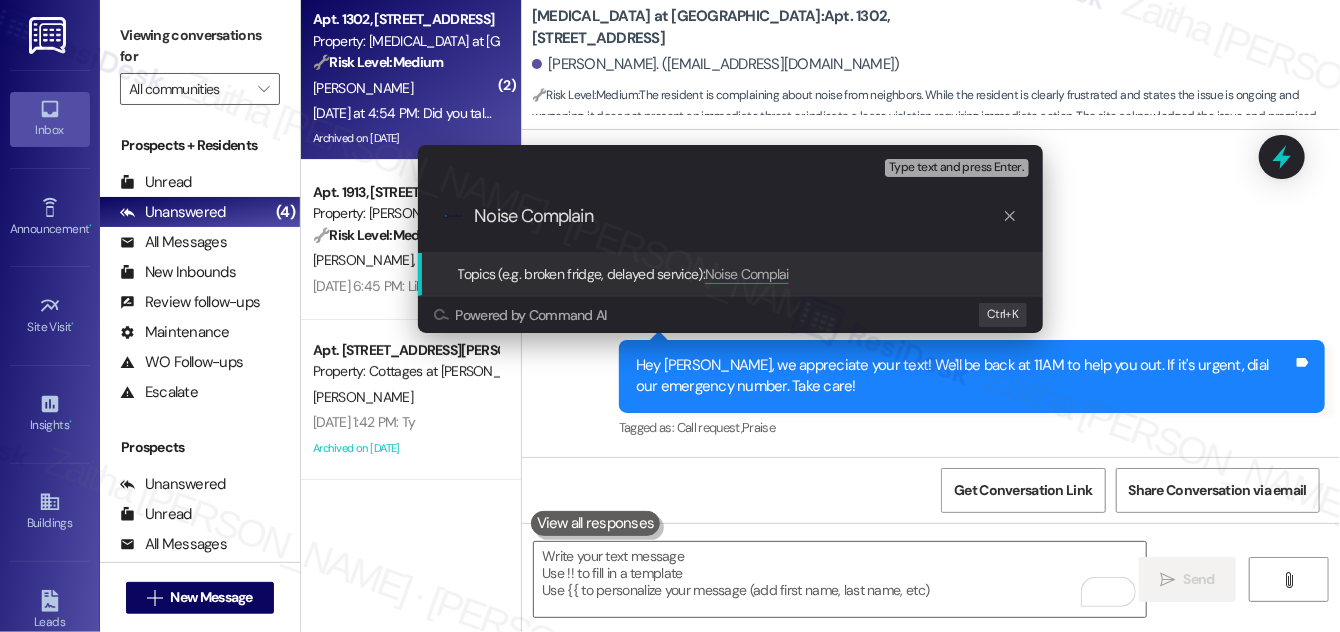 type on "Noise Complaint" 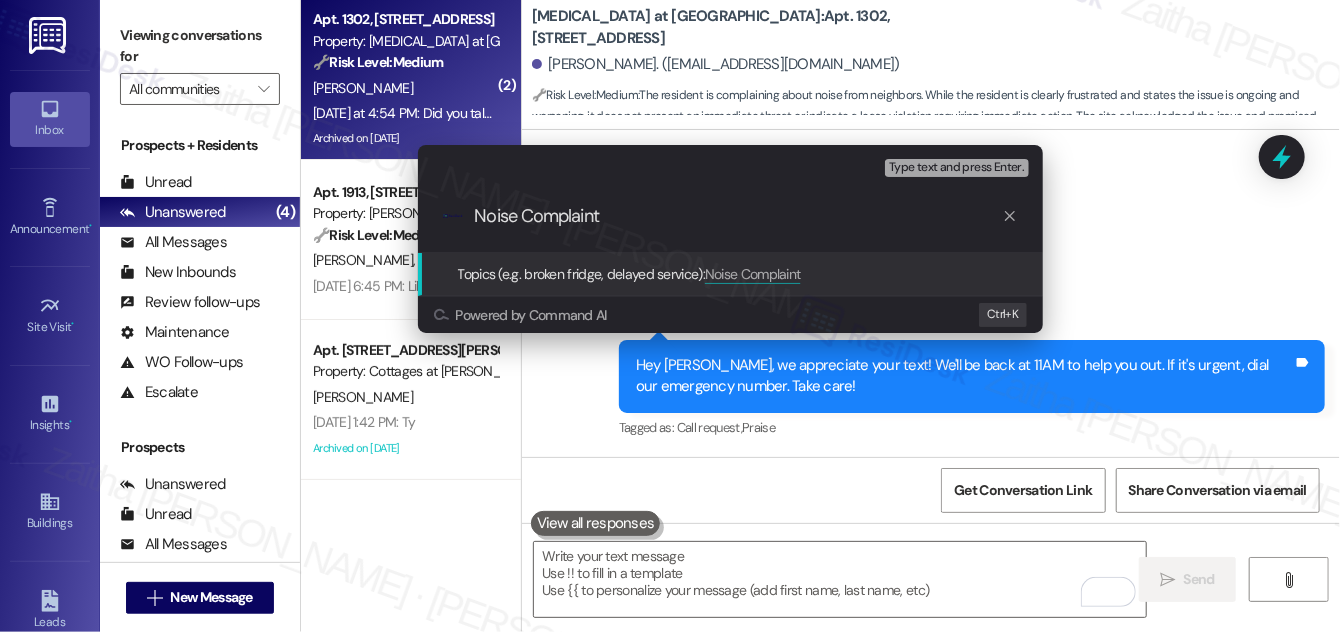 type 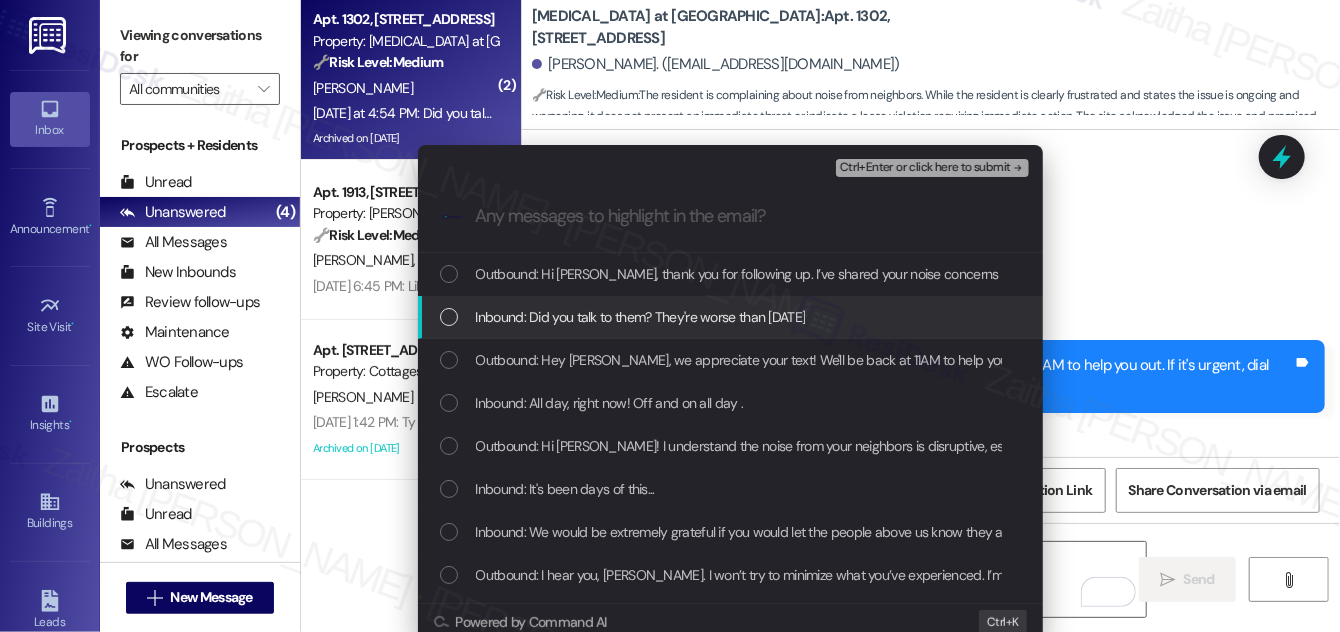 click at bounding box center (449, 317) 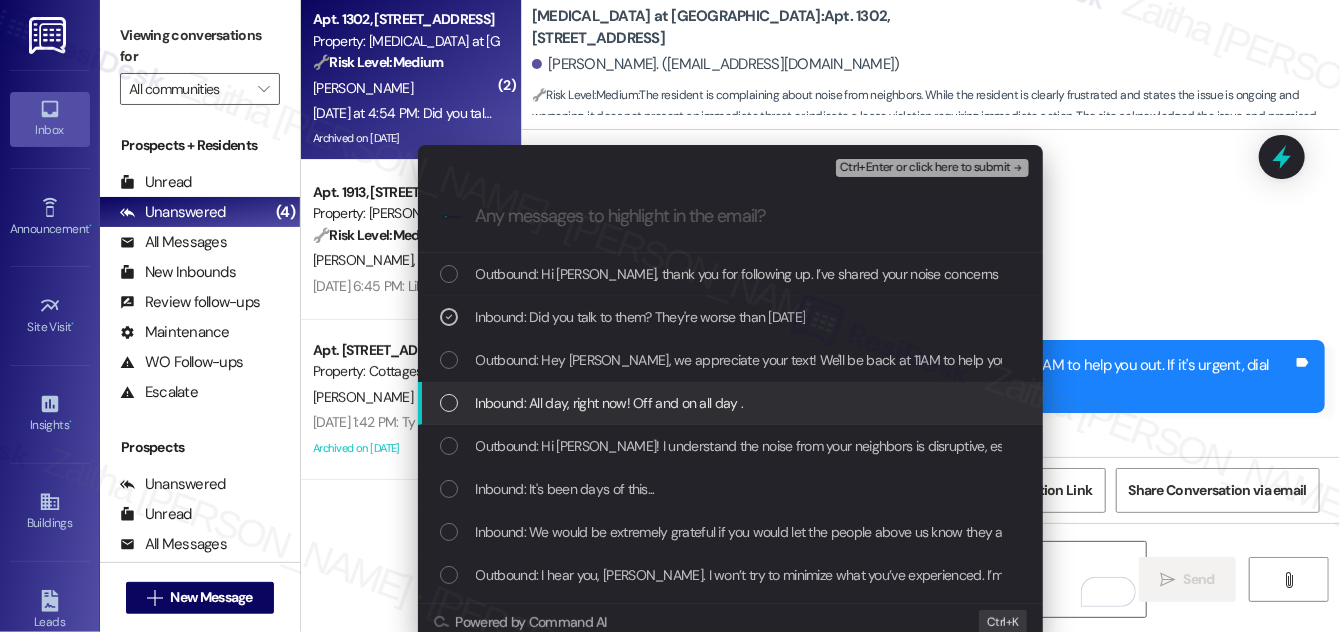 click at bounding box center [449, 403] 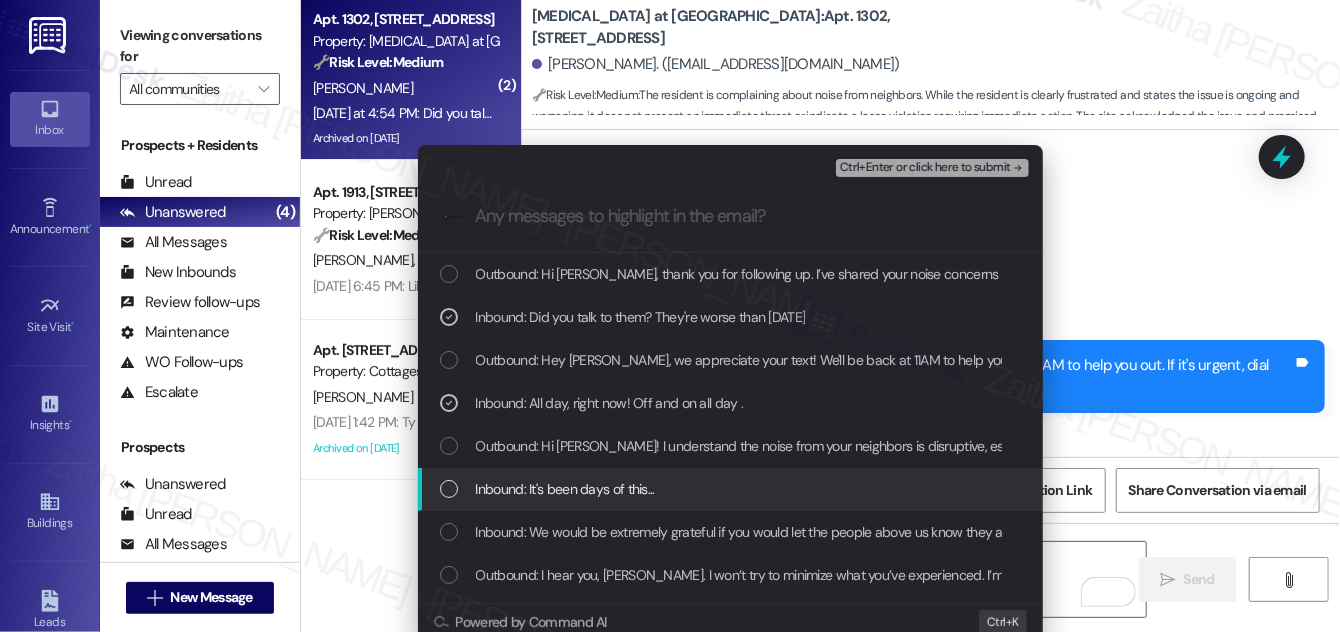 click on "Inbound: It's been days of this..." at bounding box center (732, 489) 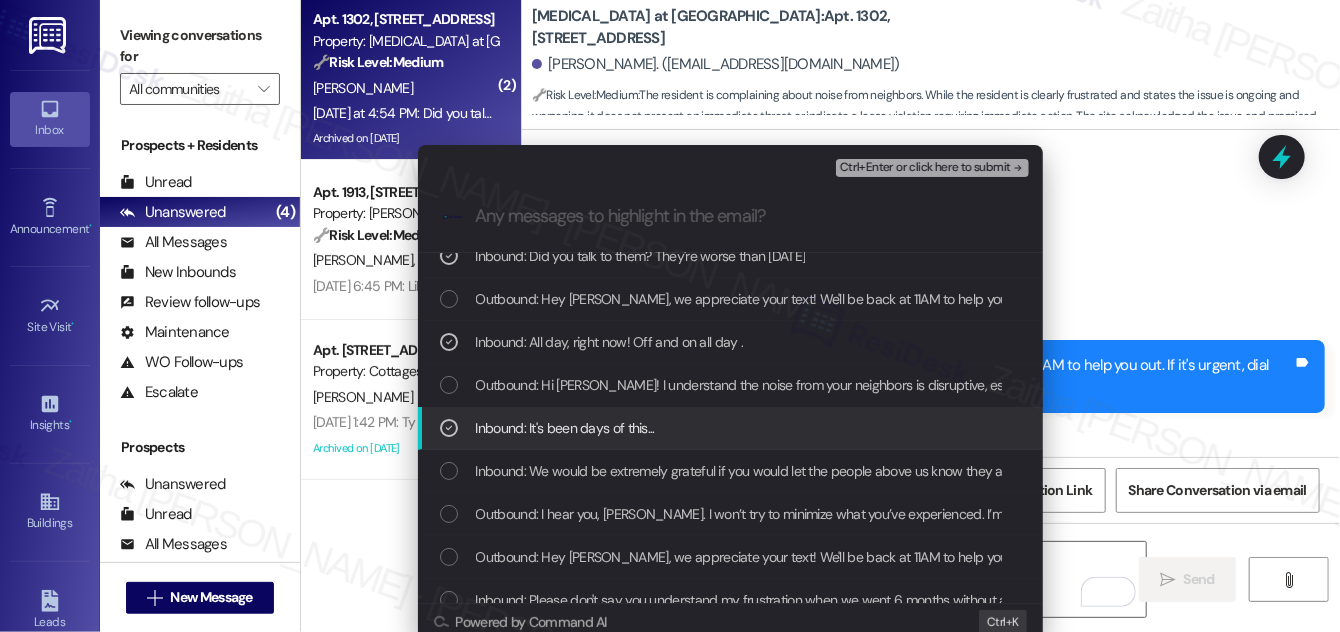 scroll, scrollTop: 181, scrollLeft: 0, axis: vertical 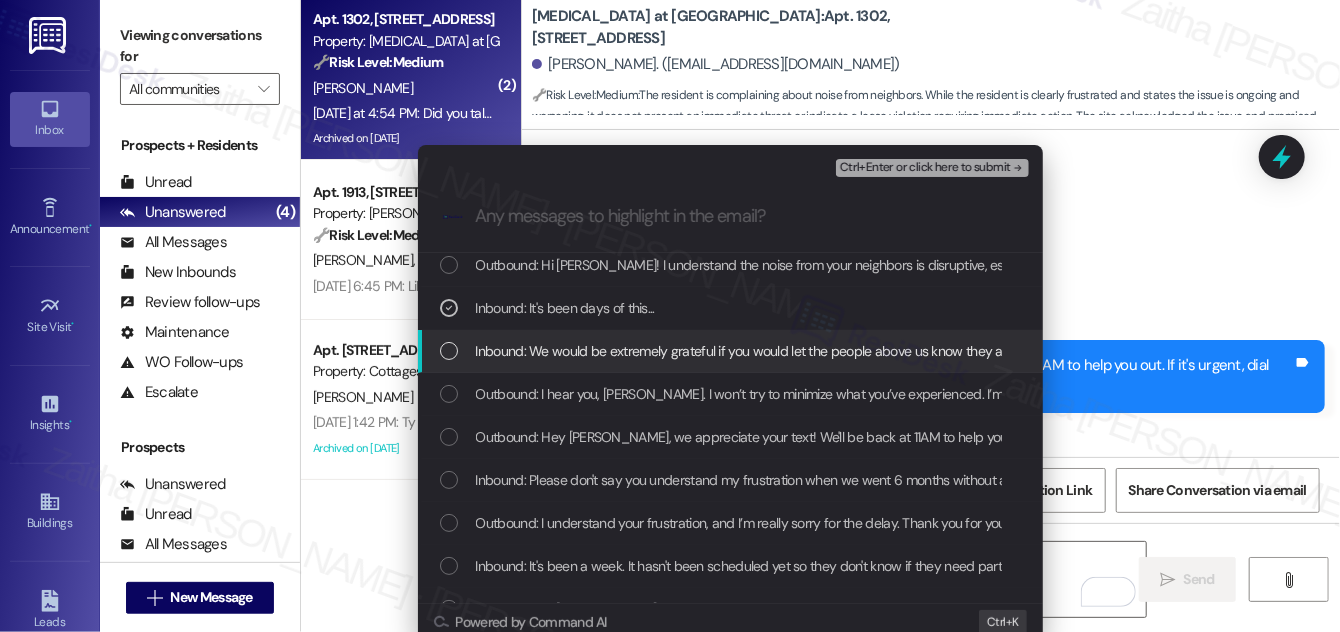click on "Inbound: We would be extremely grateful if you would let the people above us know they are extremely loud stomping and running around and banging on the floor and we would appreciate it if they would keep it down. They're making our [DEMOGRAPHIC_DATA] blinds vibrate..." at bounding box center [732, 351] 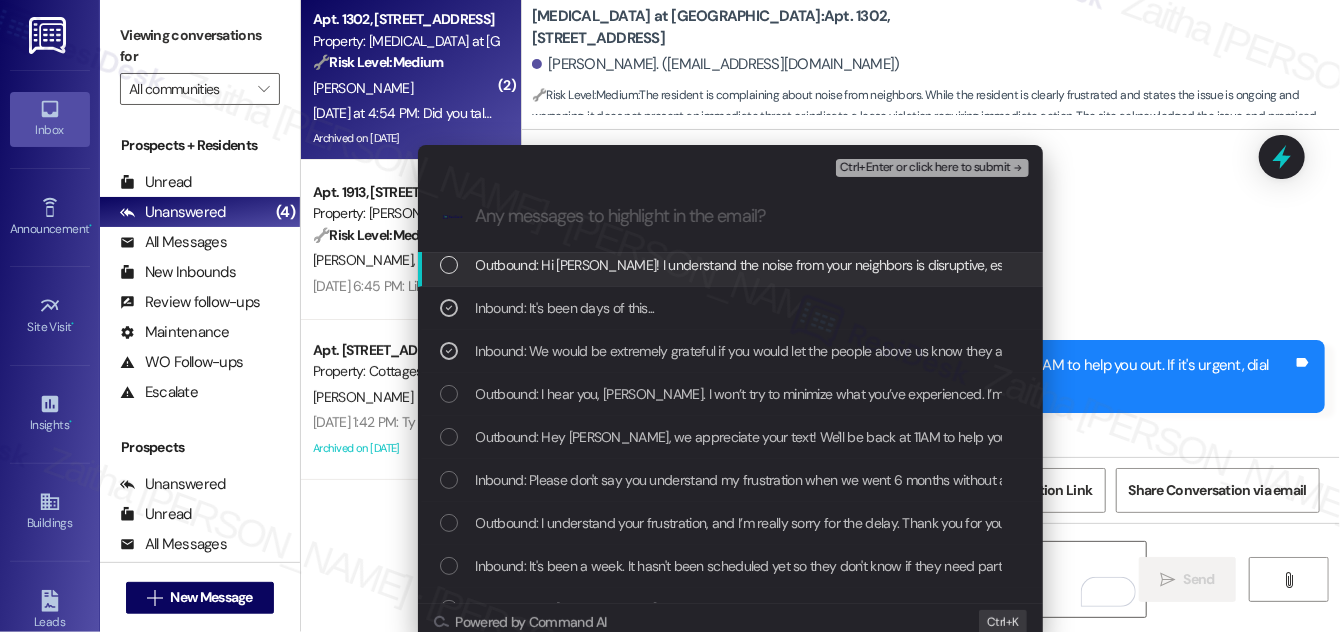 click on "Ctrl+Enter or click here to submit" at bounding box center [925, 168] 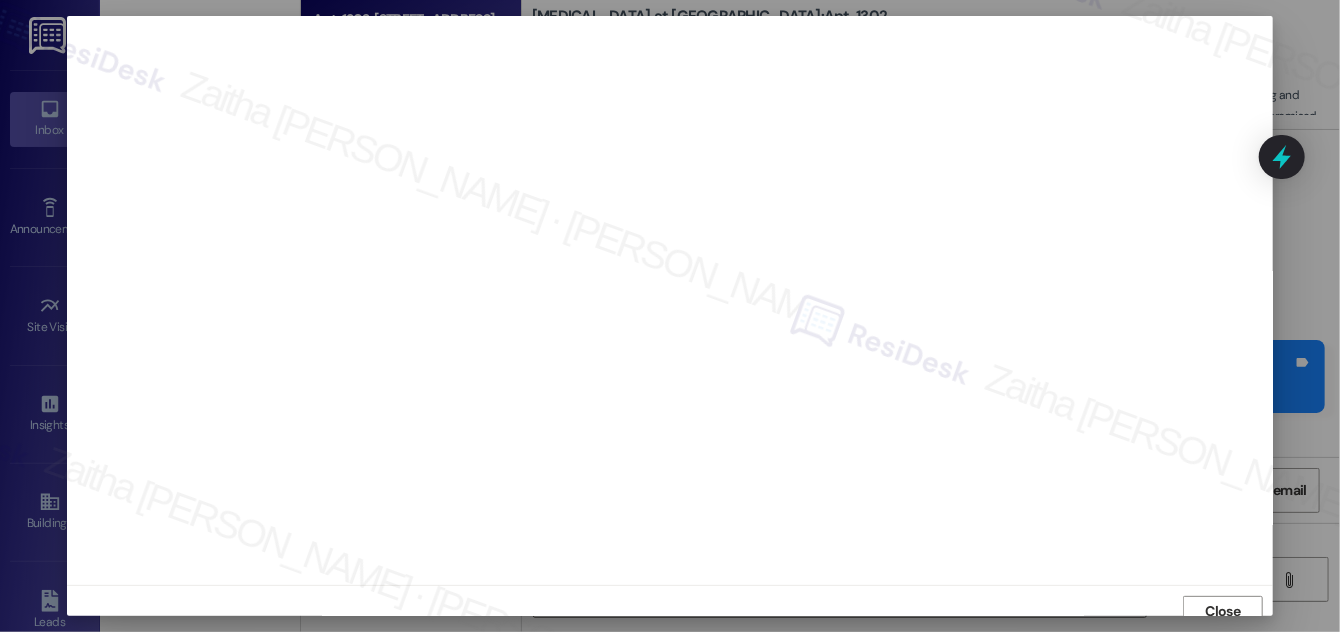 scroll, scrollTop: 11, scrollLeft: 0, axis: vertical 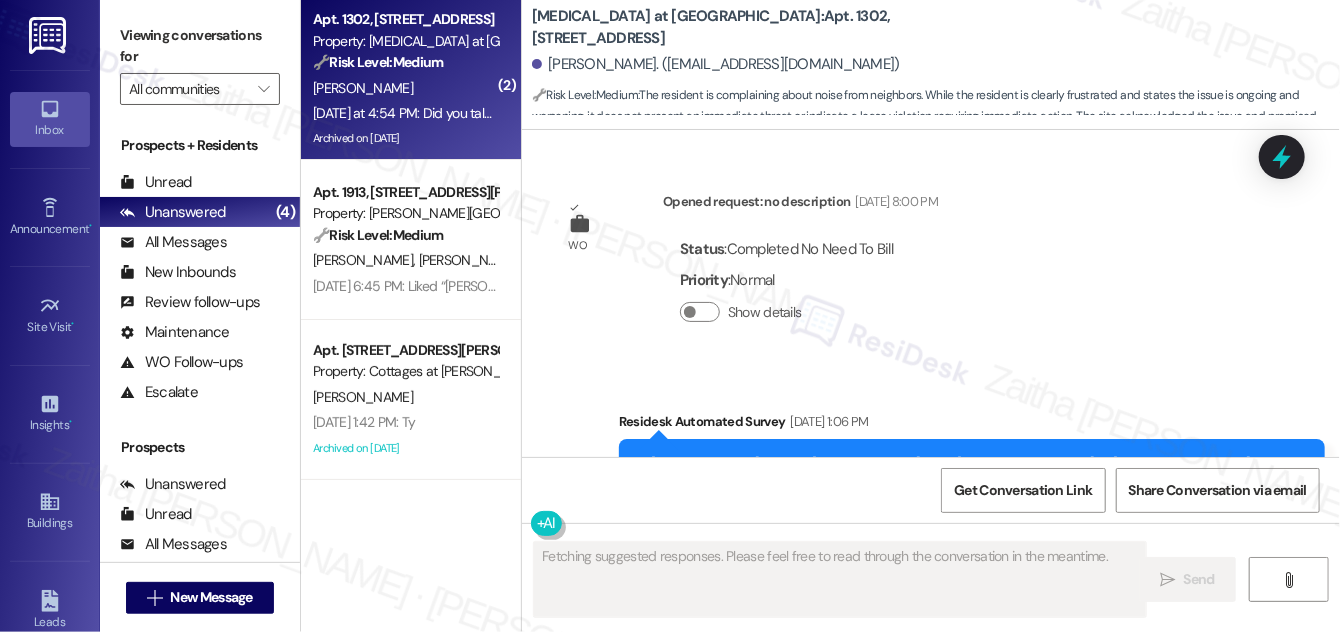 type on "Fetching suggested responses. Please feel free to read through the conversation in the meantime." 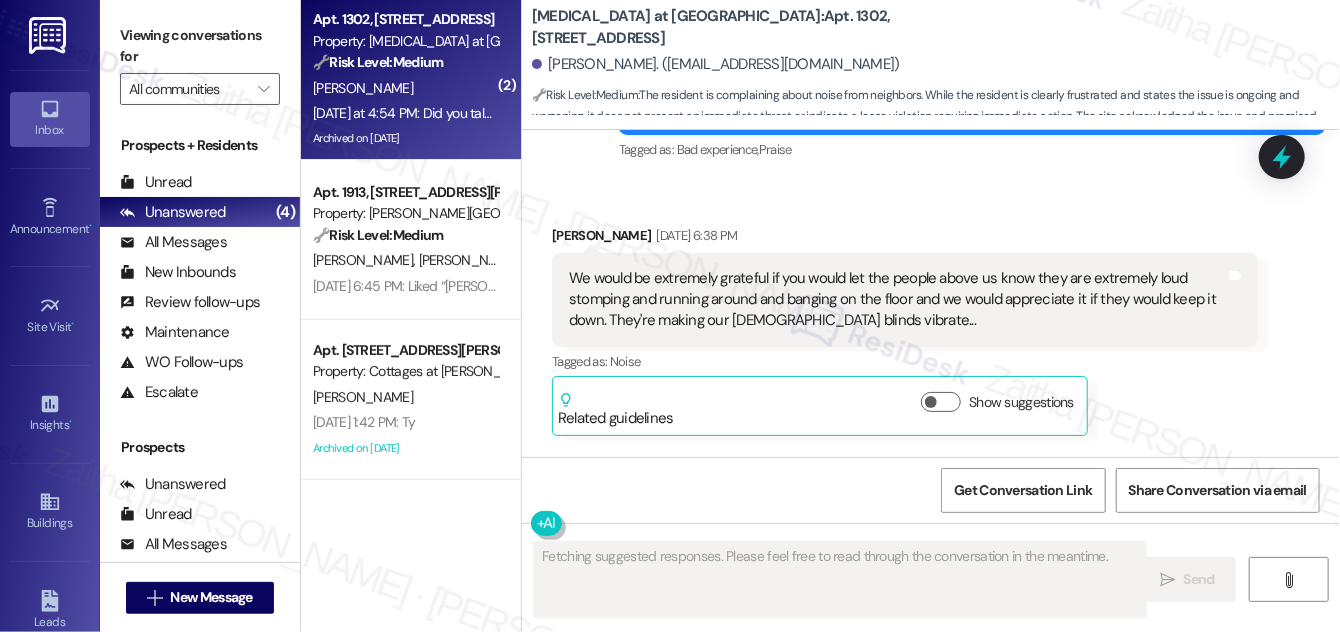 scroll, scrollTop: 26553, scrollLeft: 0, axis: vertical 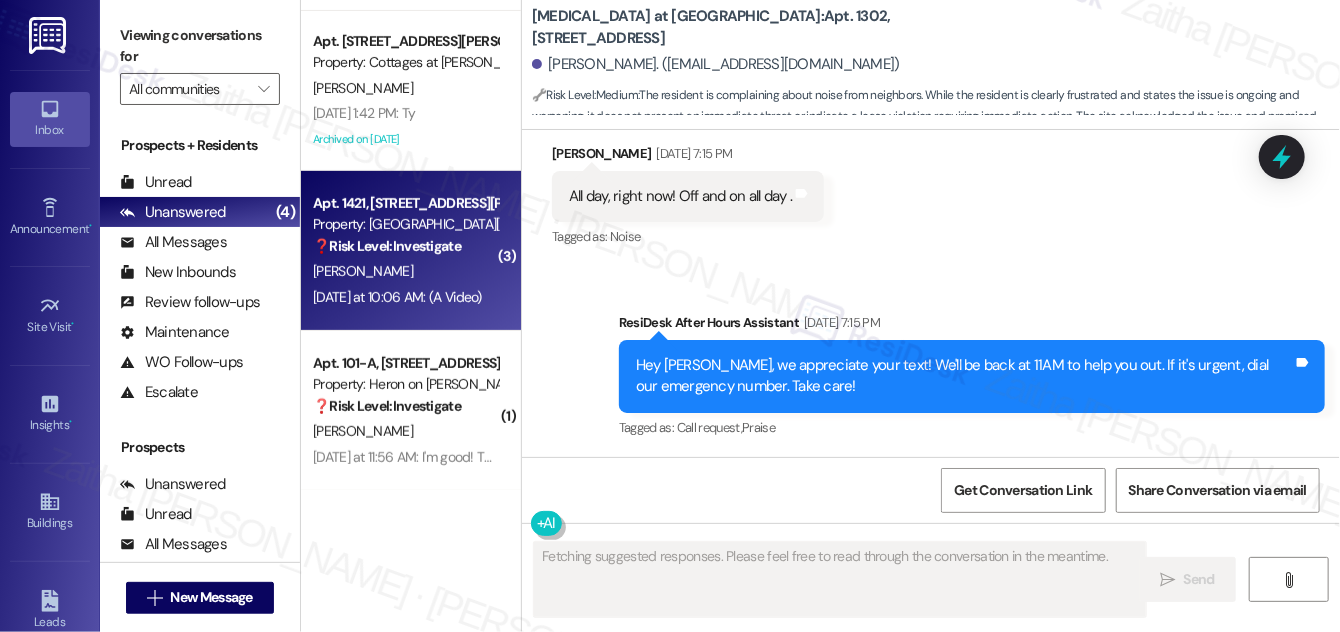 click on "Apt. 1421, [STREET_ADDRESS][PERSON_NAME] Property: [GEOGRAPHIC_DATA][PERSON_NAME] ❓  Risk Level:  Investigate No message text available" at bounding box center [405, 225] 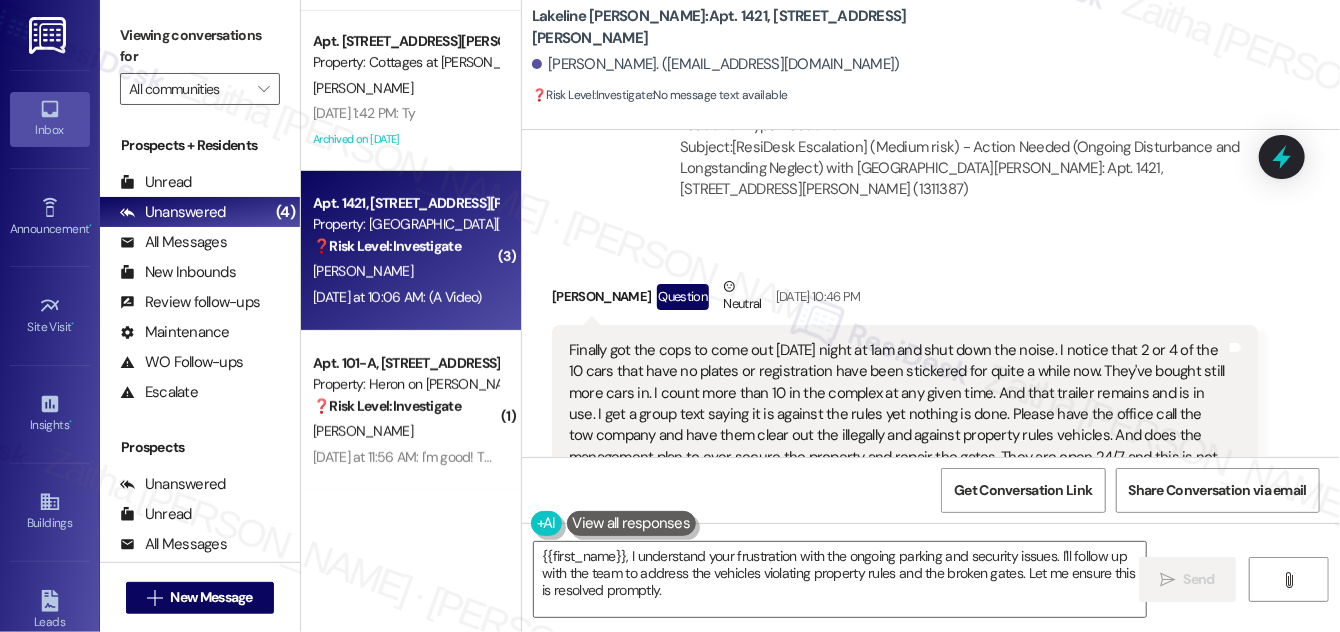 scroll, scrollTop: 10357, scrollLeft: 0, axis: vertical 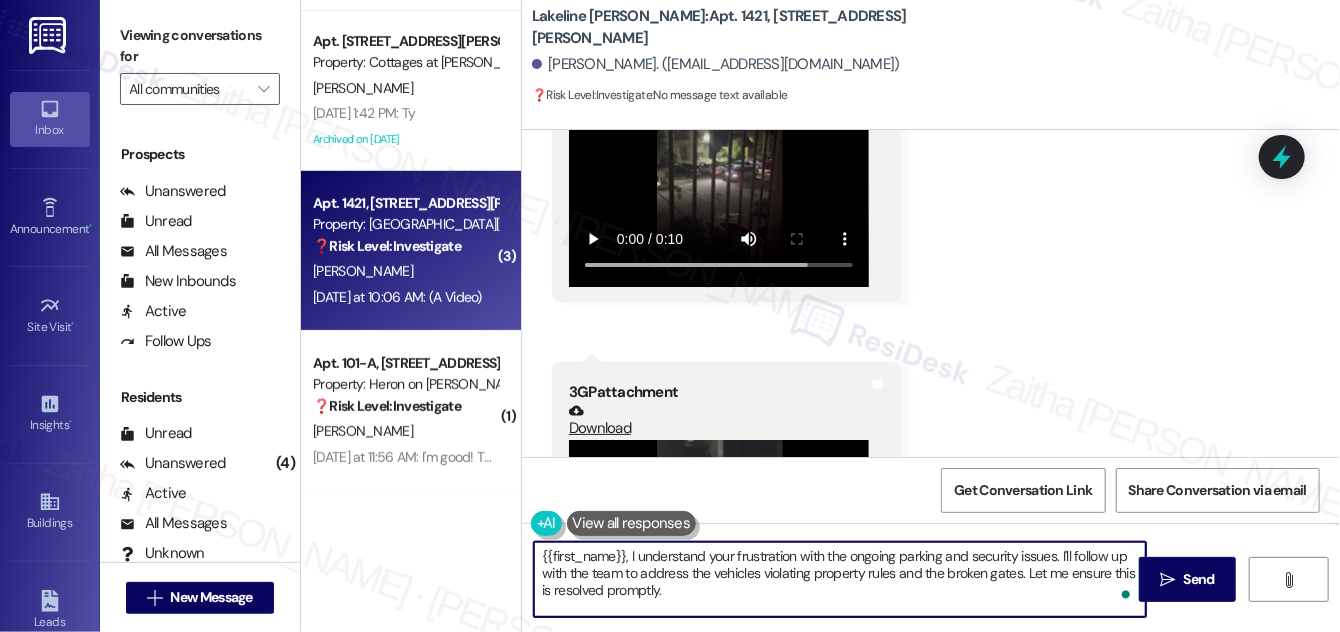 drag, startPoint x: 1026, startPoint y: 572, endPoint x: 1025, endPoint y: 585, distance: 13.038404 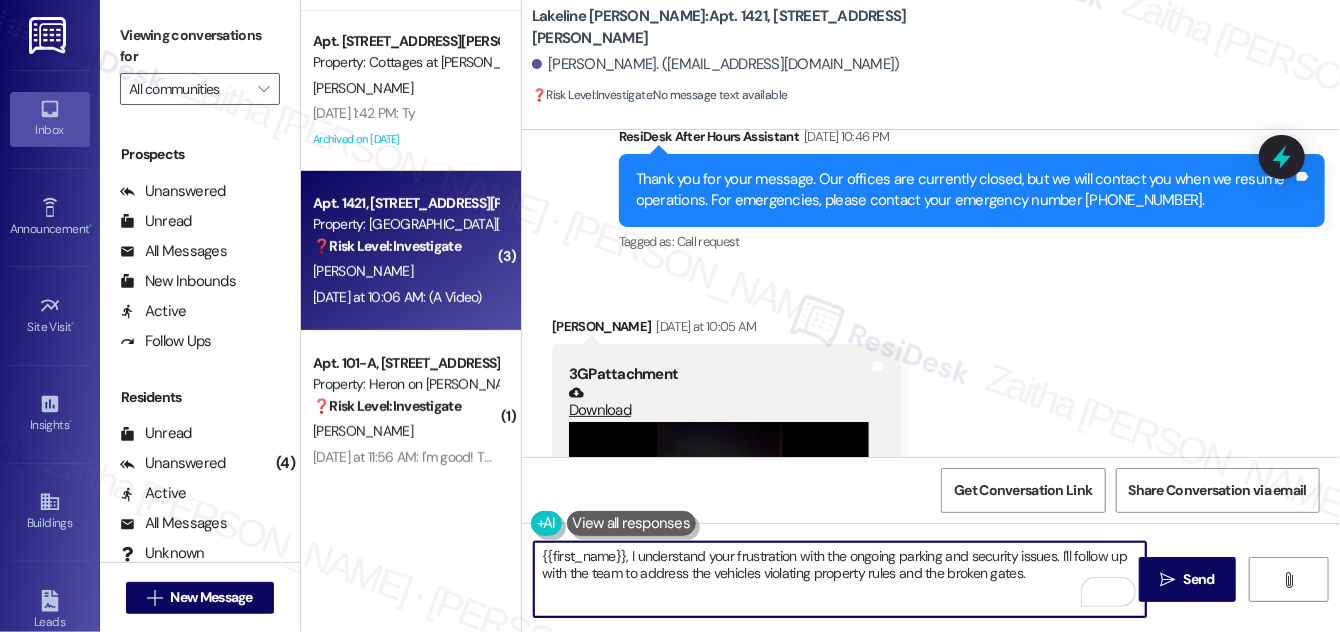 scroll, scrollTop: 11037, scrollLeft: 0, axis: vertical 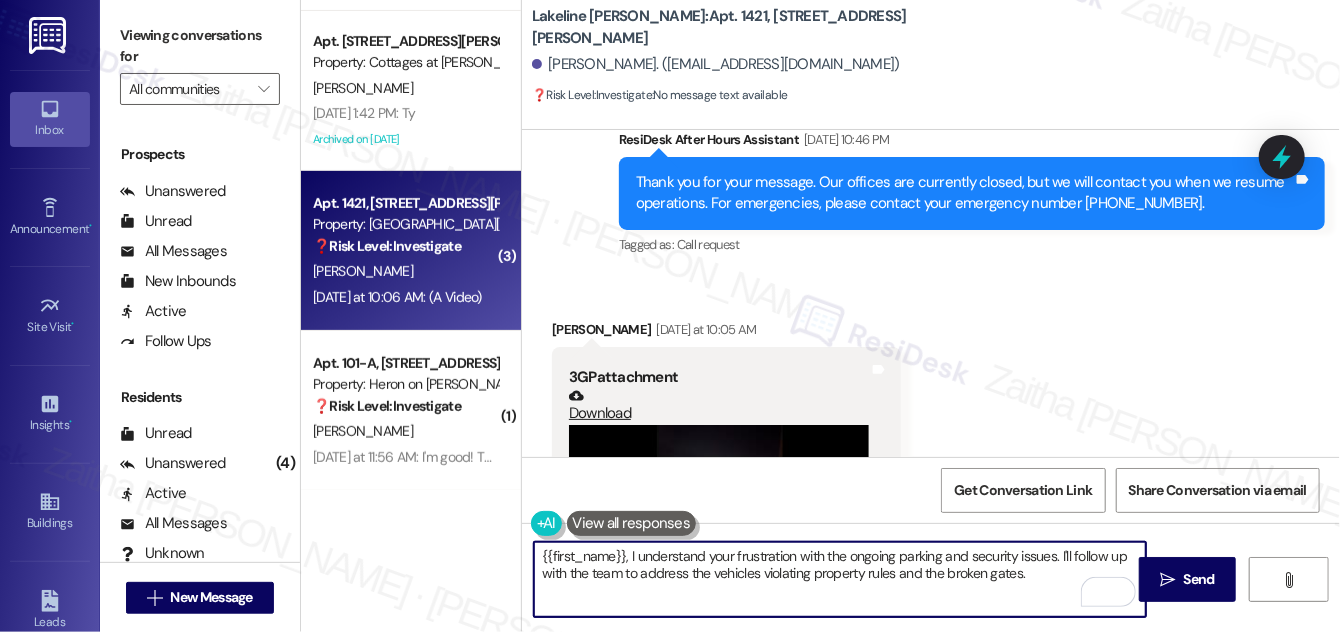 type on "{{first_name}}, I understand your frustration with the ongoing parking and security issues. I'll follow up with the team to address the vehicles violating property rules and the broken gates." 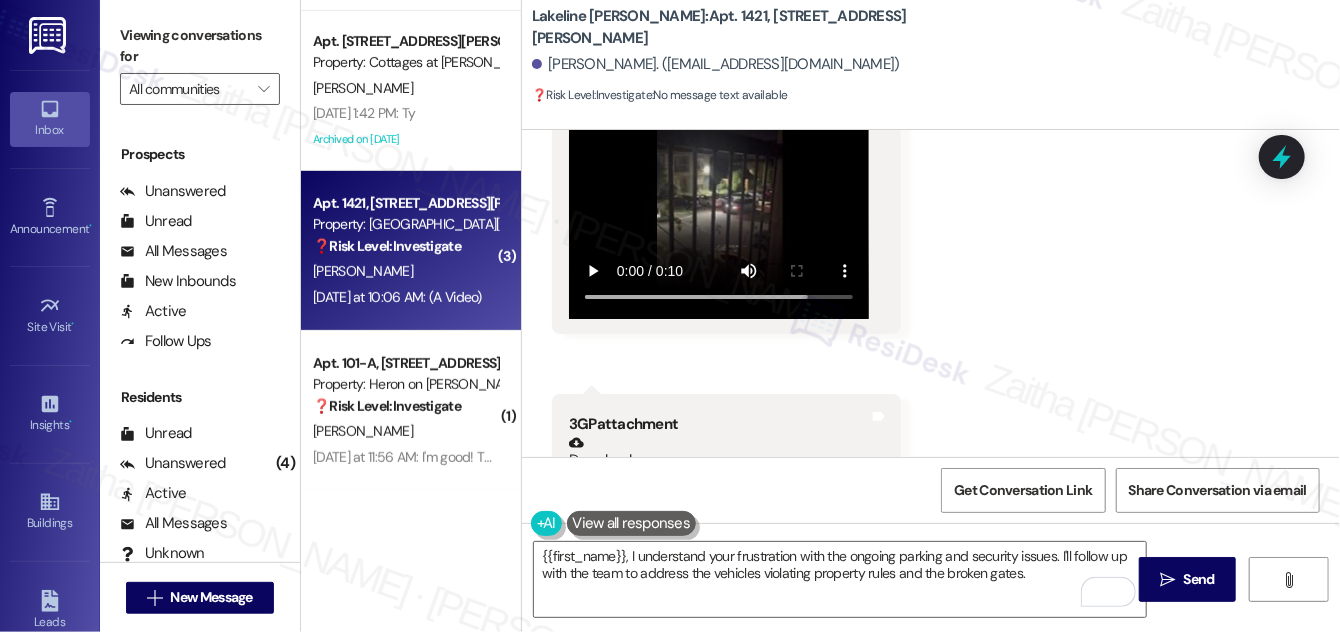 scroll, scrollTop: 11400, scrollLeft: 0, axis: vertical 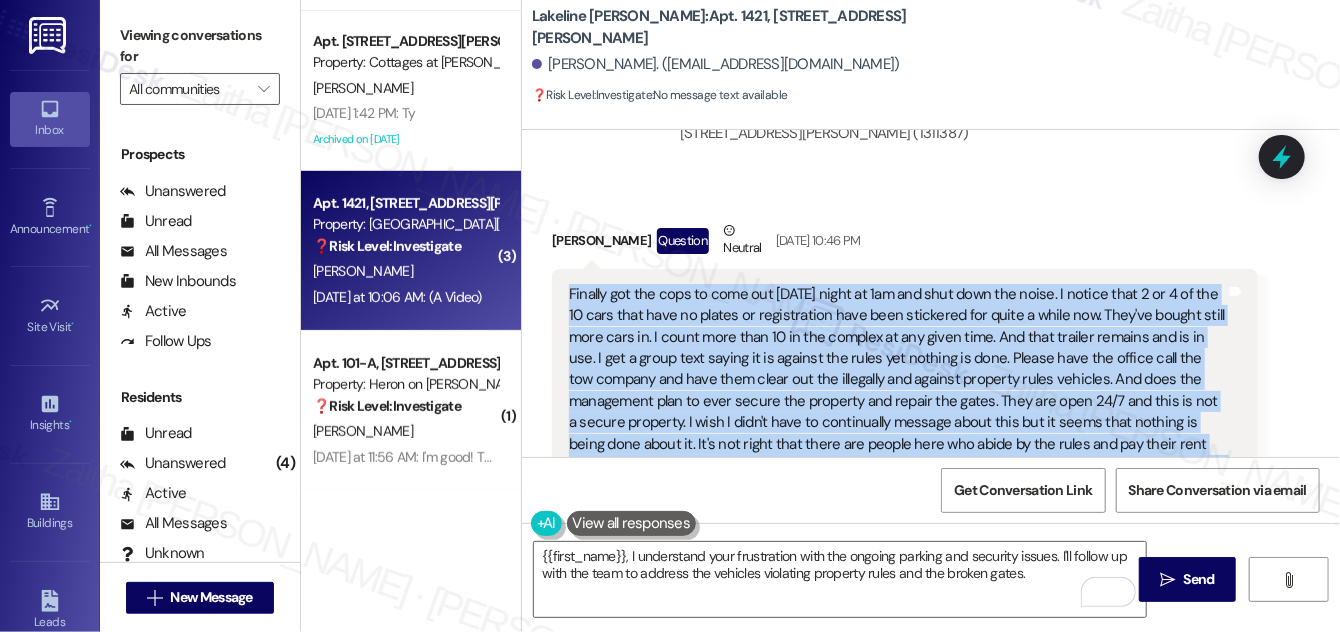 drag, startPoint x: 562, startPoint y: 240, endPoint x: 981, endPoint y: 244, distance: 419.0191 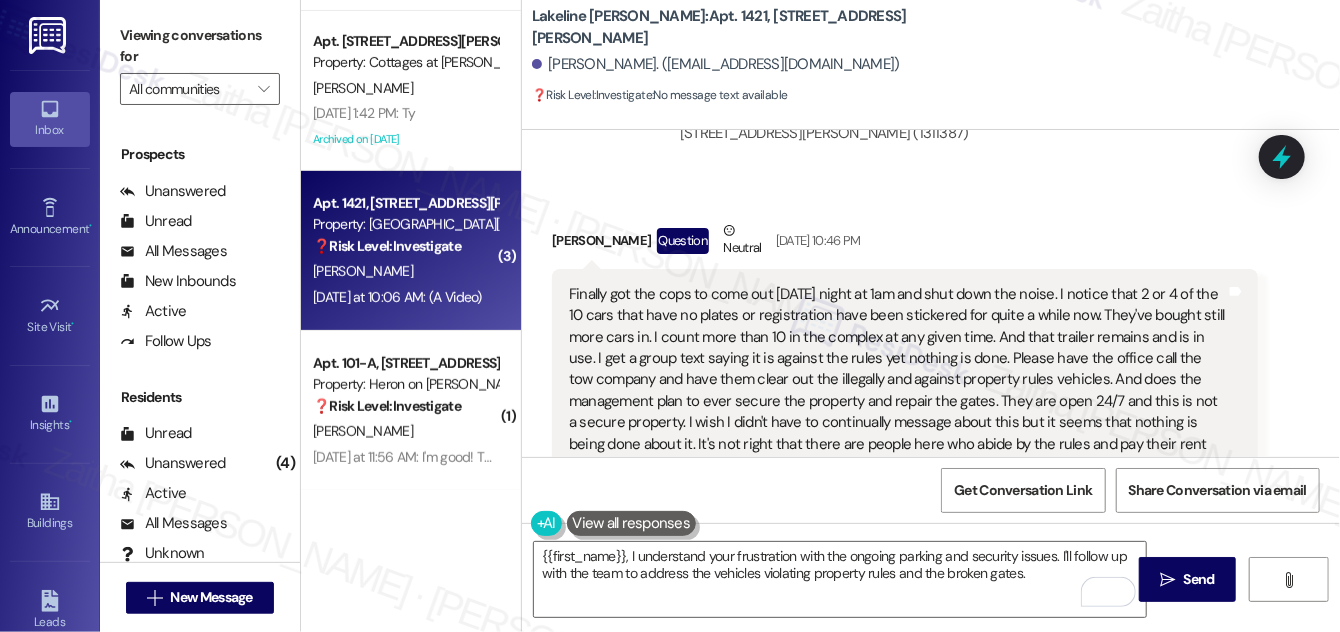 click on "[PERSON_NAME] Question   Neutral [DATE] 10:46 PM Tags and notes Tagged as:   Rent/payments ,  Click to highlight conversations about Rent/payments Safety & security ,  Click to highlight conversations about Safety & security Noise ,  Click to highlight conversations about Noise Parking issue ,  Click to highlight conversations about Parking issue Complaint ,  Click to highlight conversations about Complaint Tenant complaint Click to highlight conversations about Tenant complaint  Related guidelines Show suggestions" at bounding box center [905, 411] 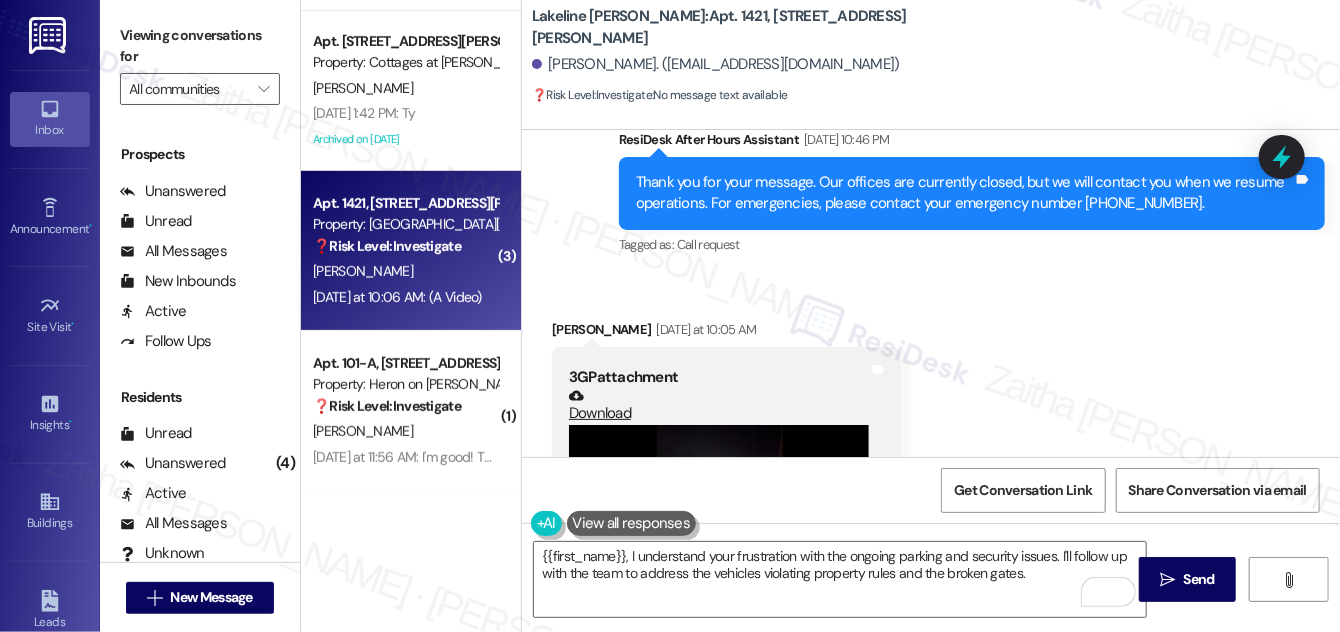 scroll, scrollTop: 11322, scrollLeft: 0, axis: vertical 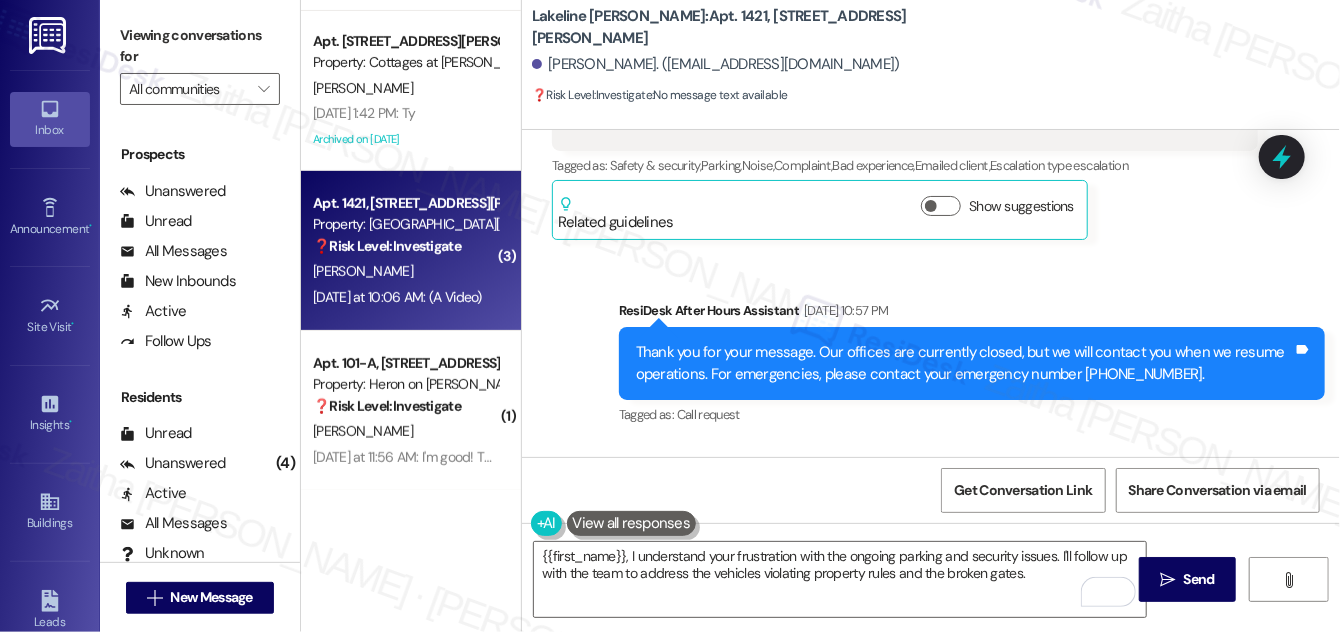 drag, startPoint x: 966, startPoint y: 298, endPoint x: 888, endPoint y: 210, distance: 117.592514 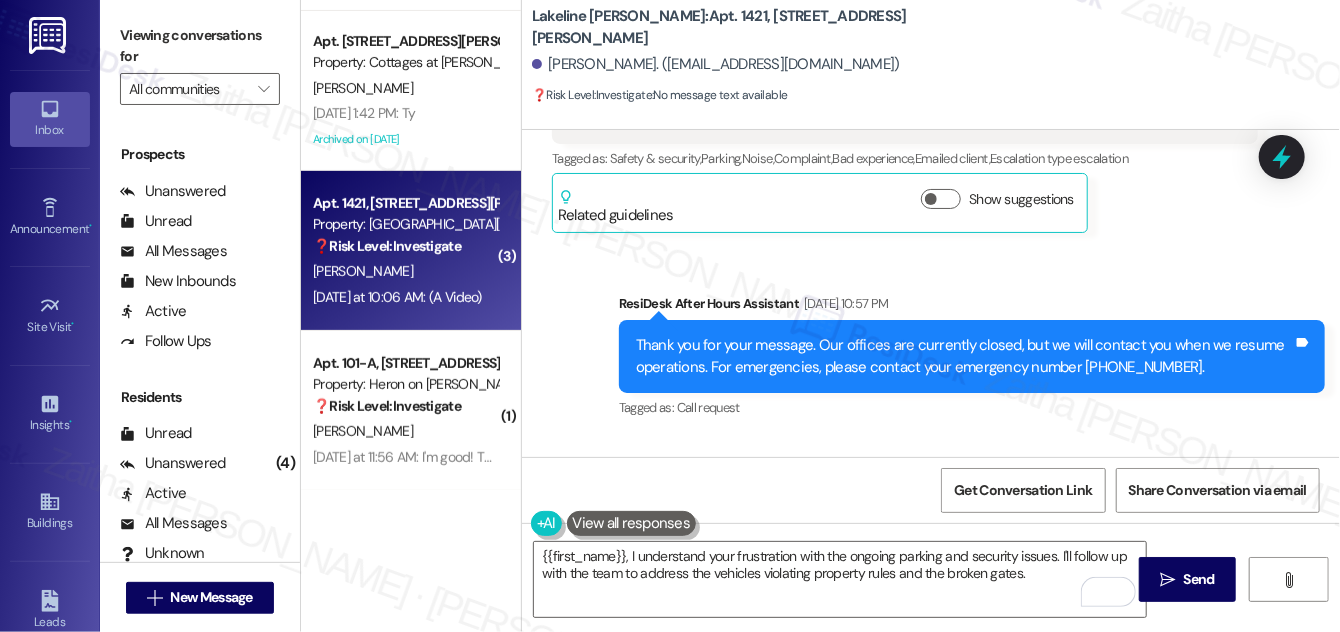 scroll, scrollTop: 10049, scrollLeft: 0, axis: vertical 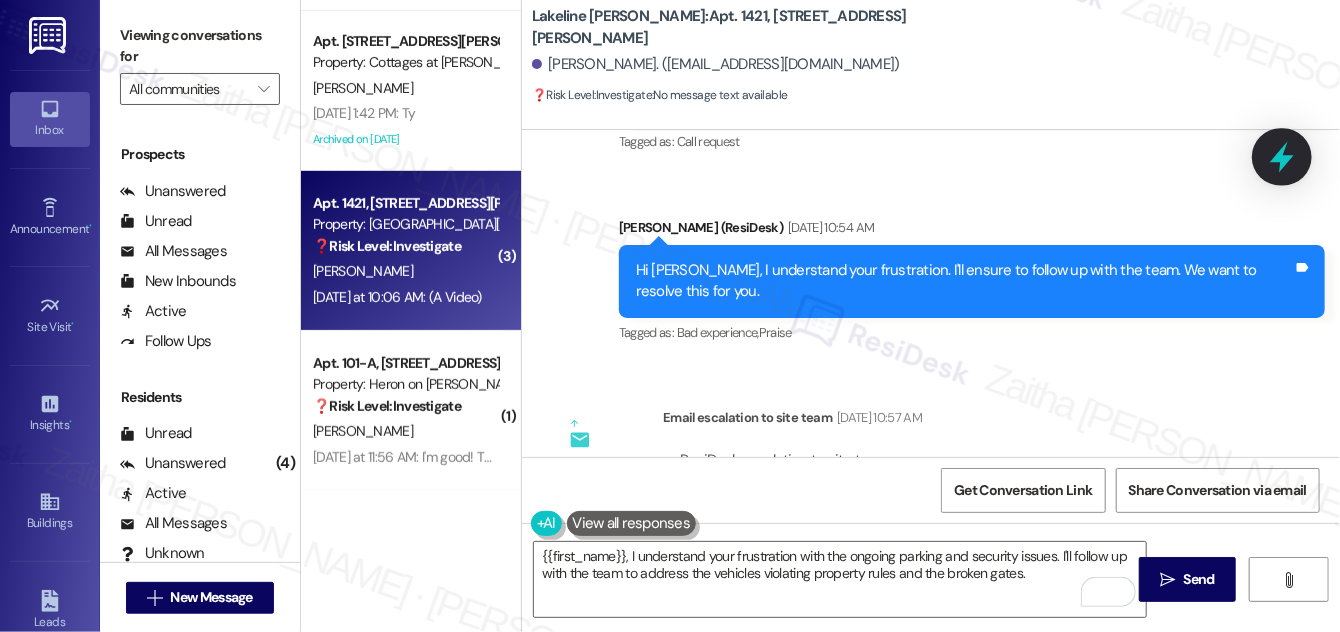 click 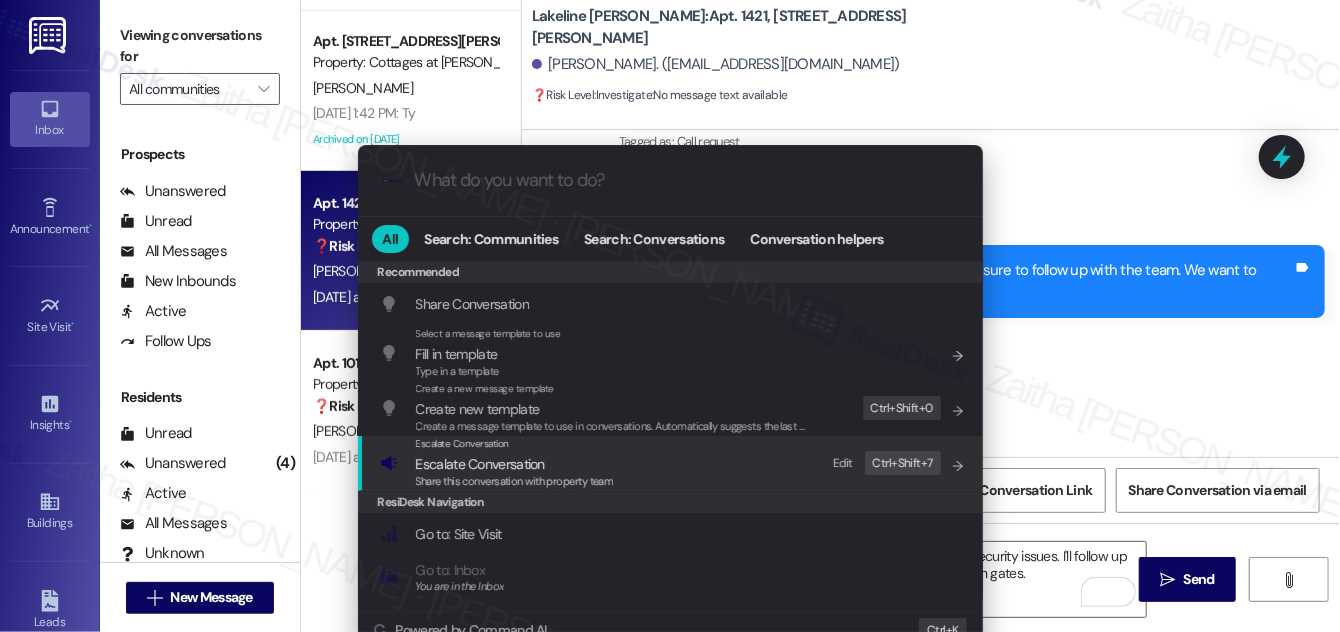 click on "Escalate Conversation" at bounding box center (480, 464) 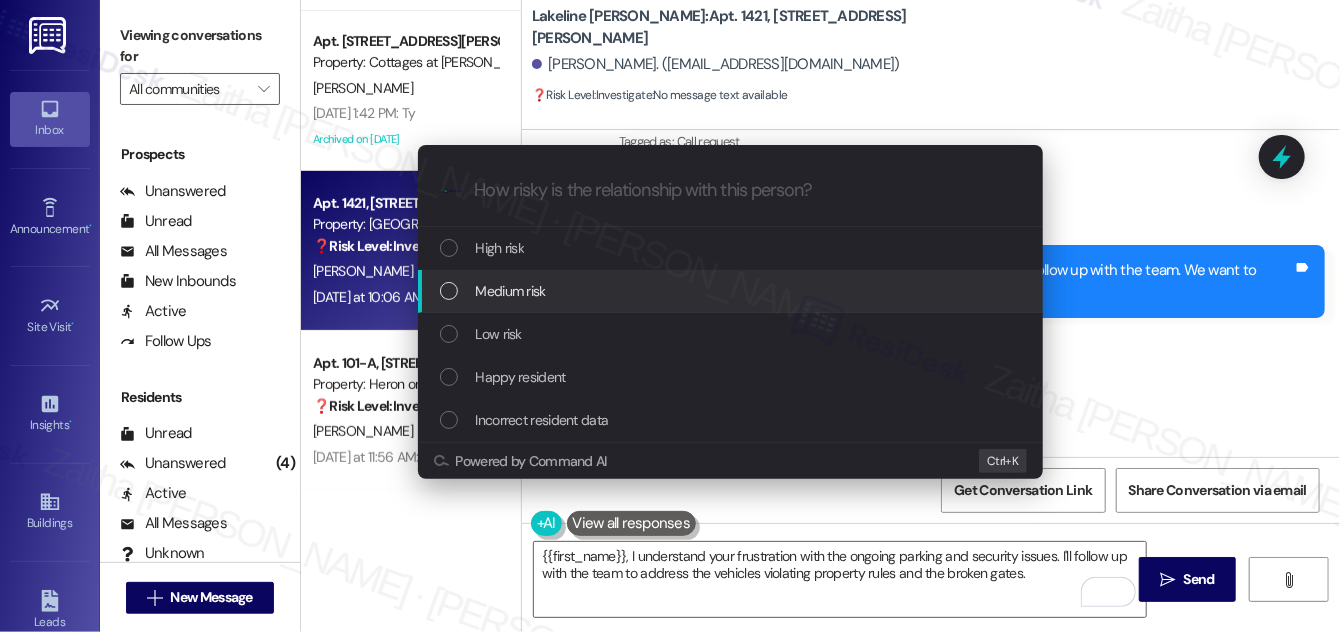 click on "Medium risk" at bounding box center (511, 291) 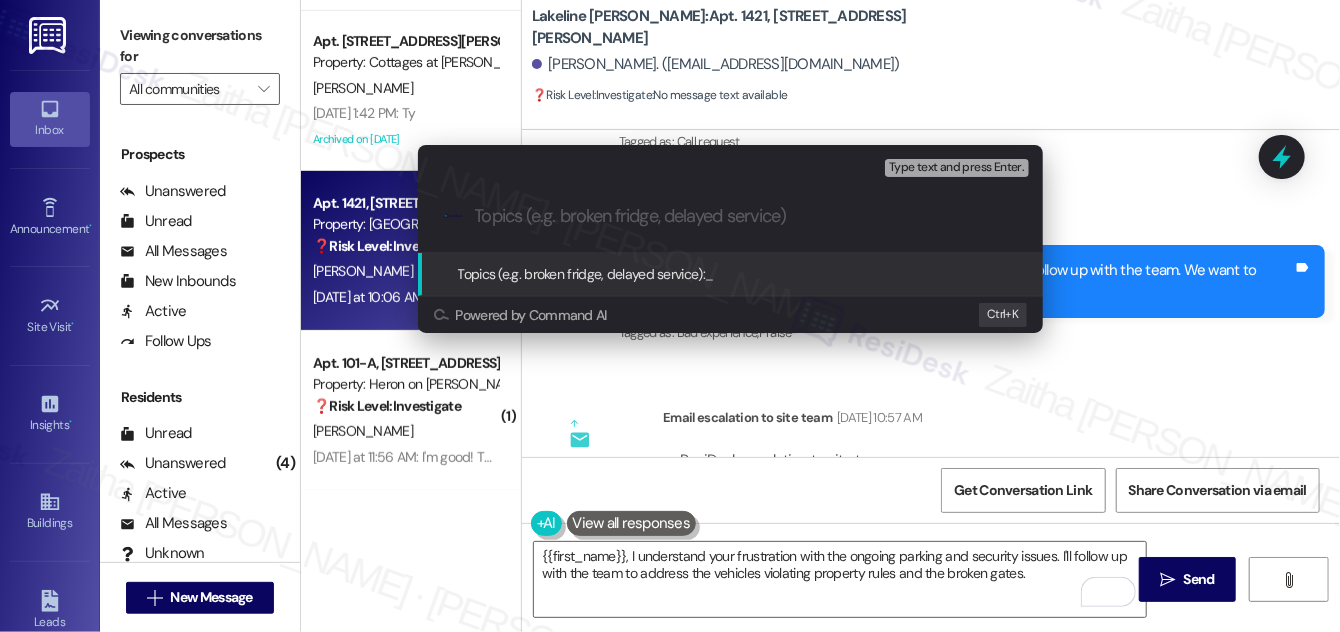 paste on "Ongoing Security and Parking Violations at the Property" 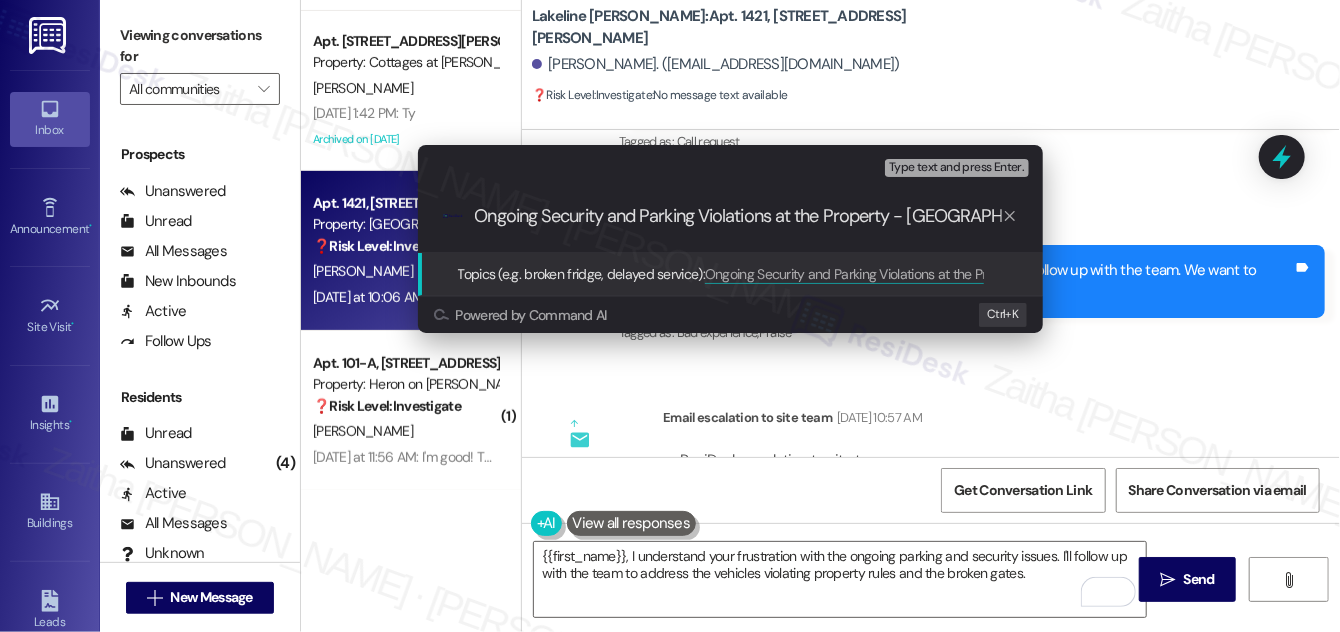 type on "Ongoing Security and Parking Violations at the Property - Gate Issue" 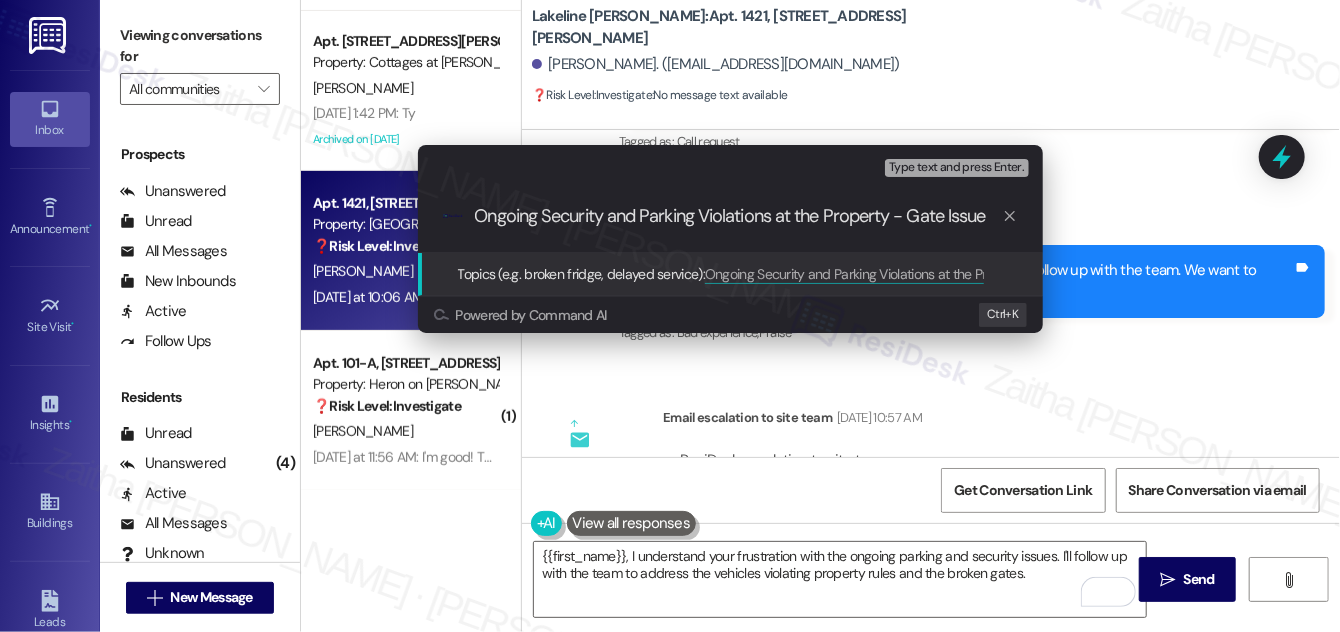 type 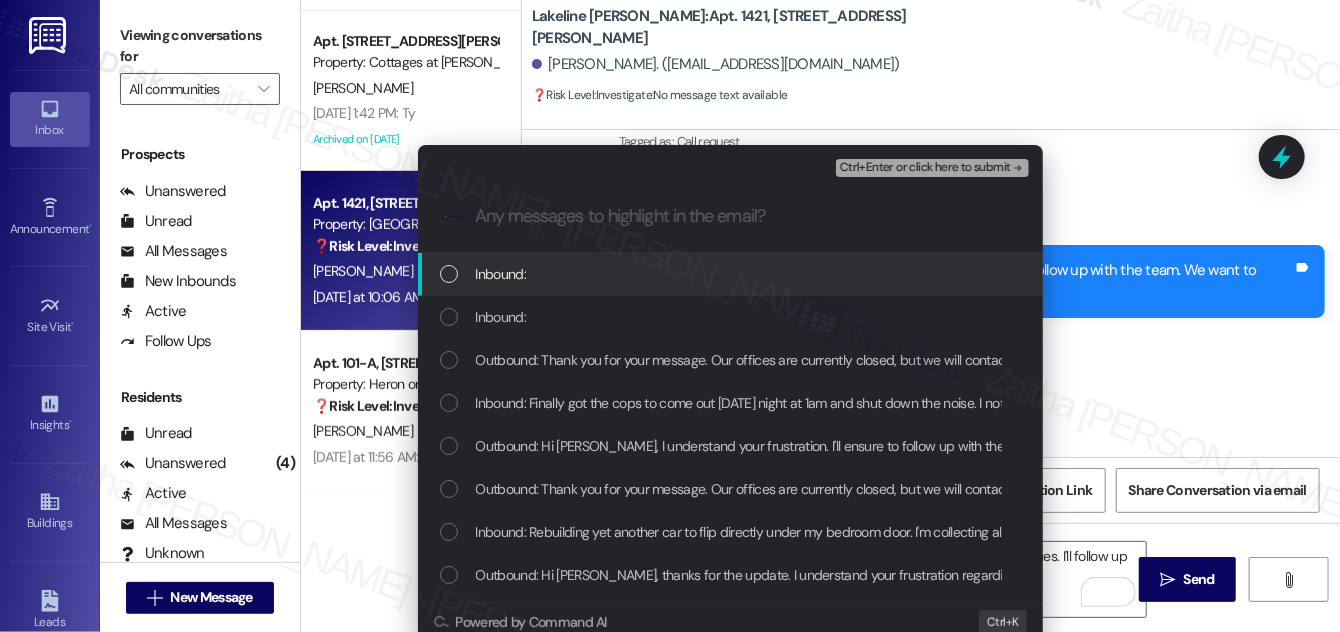 click at bounding box center [449, 274] 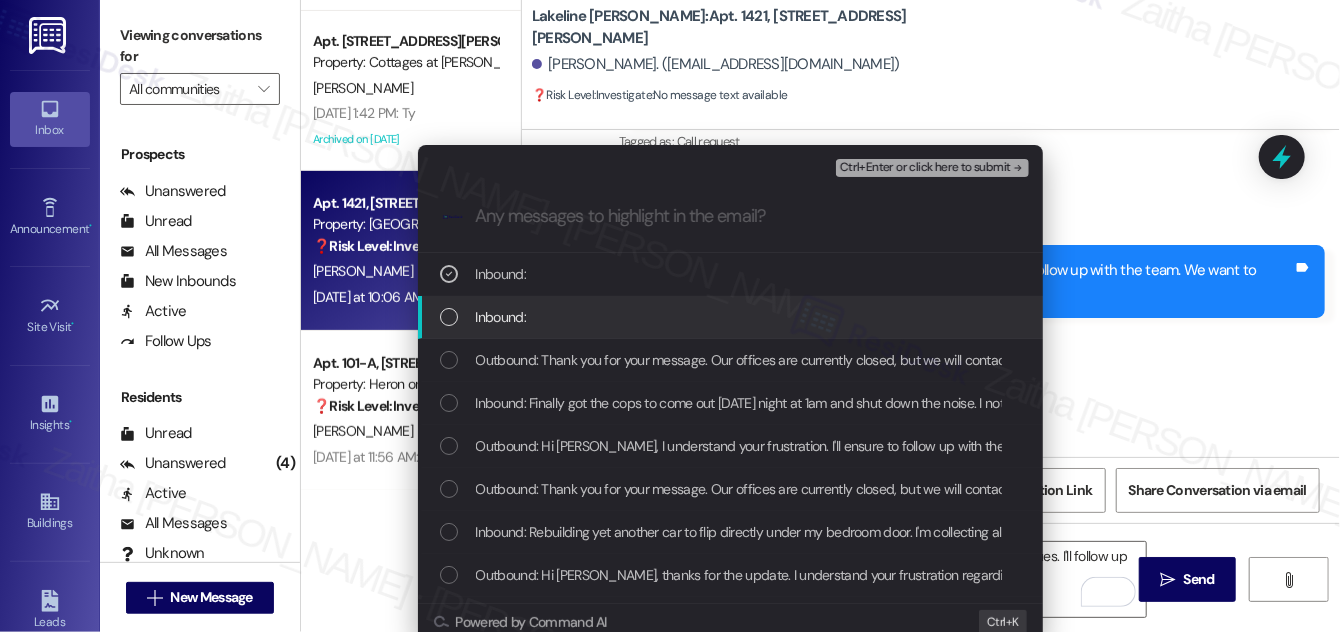 click at bounding box center (449, 317) 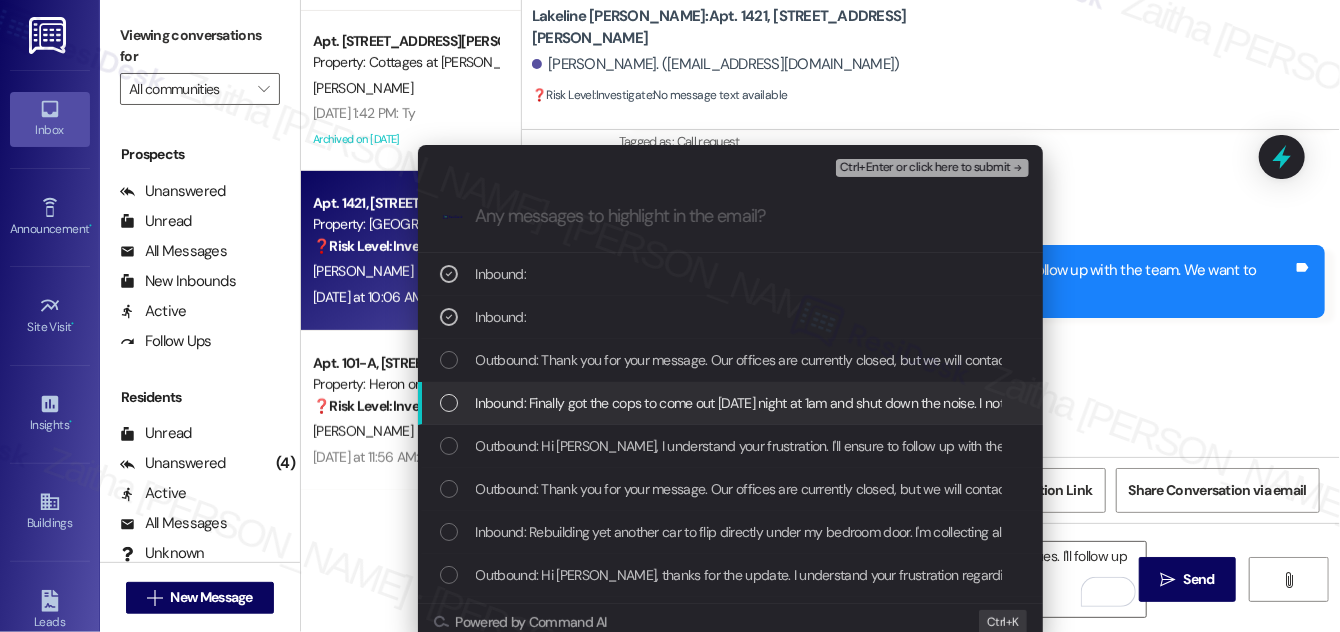 click at bounding box center [449, 403] 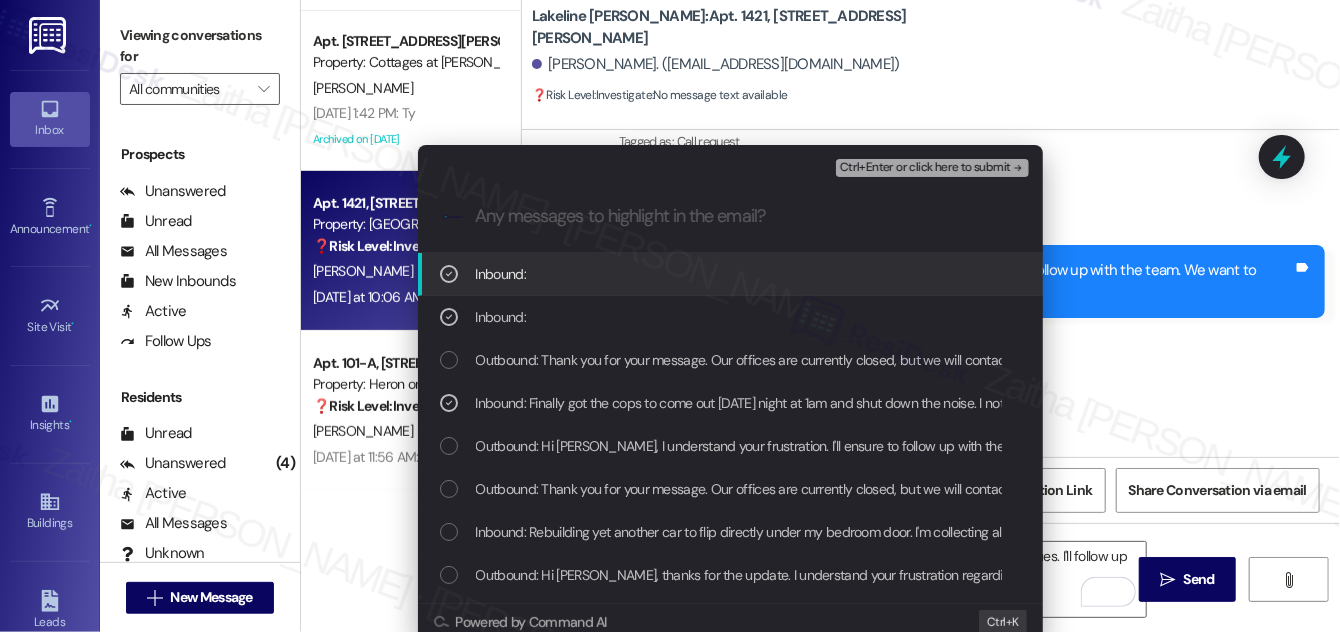 click on "Ctrl+Enter or click here to submit" at bounding box center [925, 168] 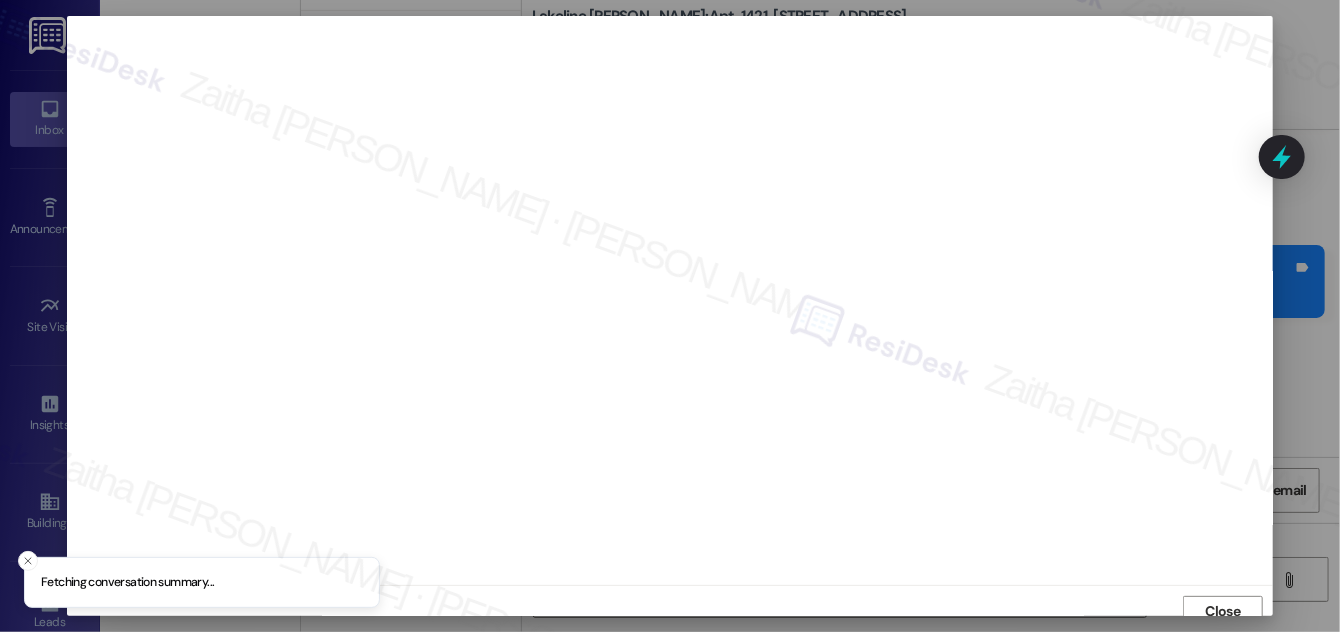 scroll, scrollTop: 11, scrollLeft: 0, axis: vertical 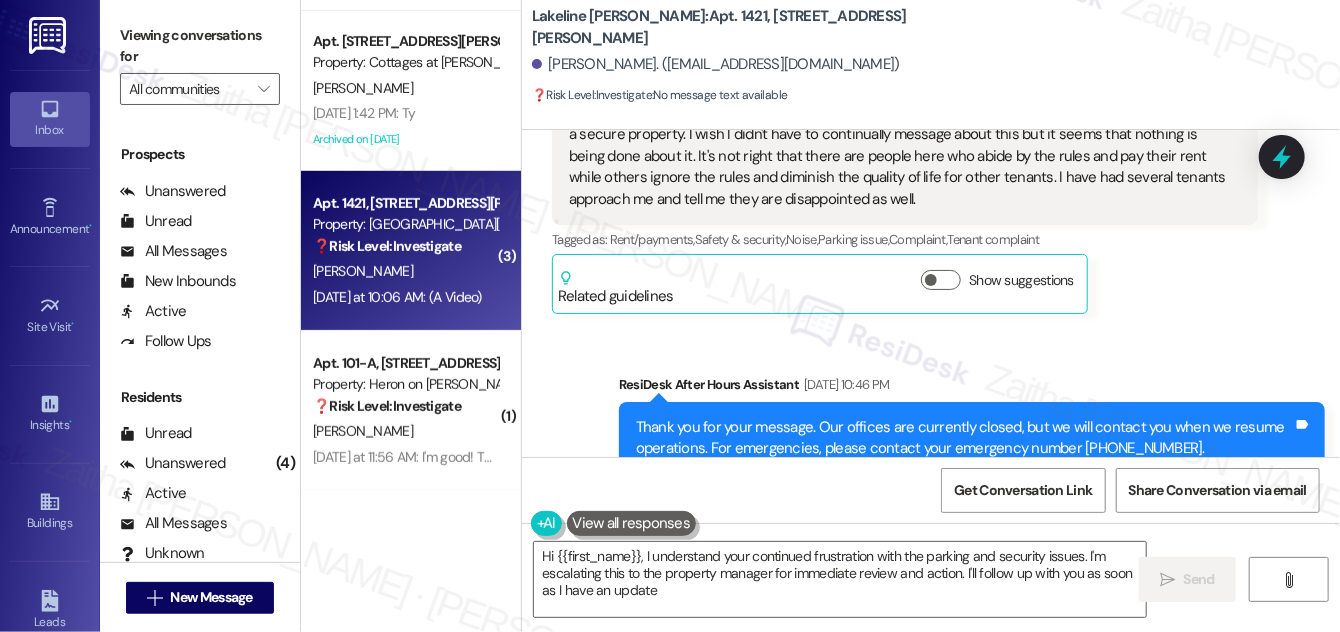 type on "Hi {{first_name}}, I understand your continued frustration with the parking and security issues. I'm escalating this to the property manager for immediate review and action. I'll follow up with you as soon as I have an update." 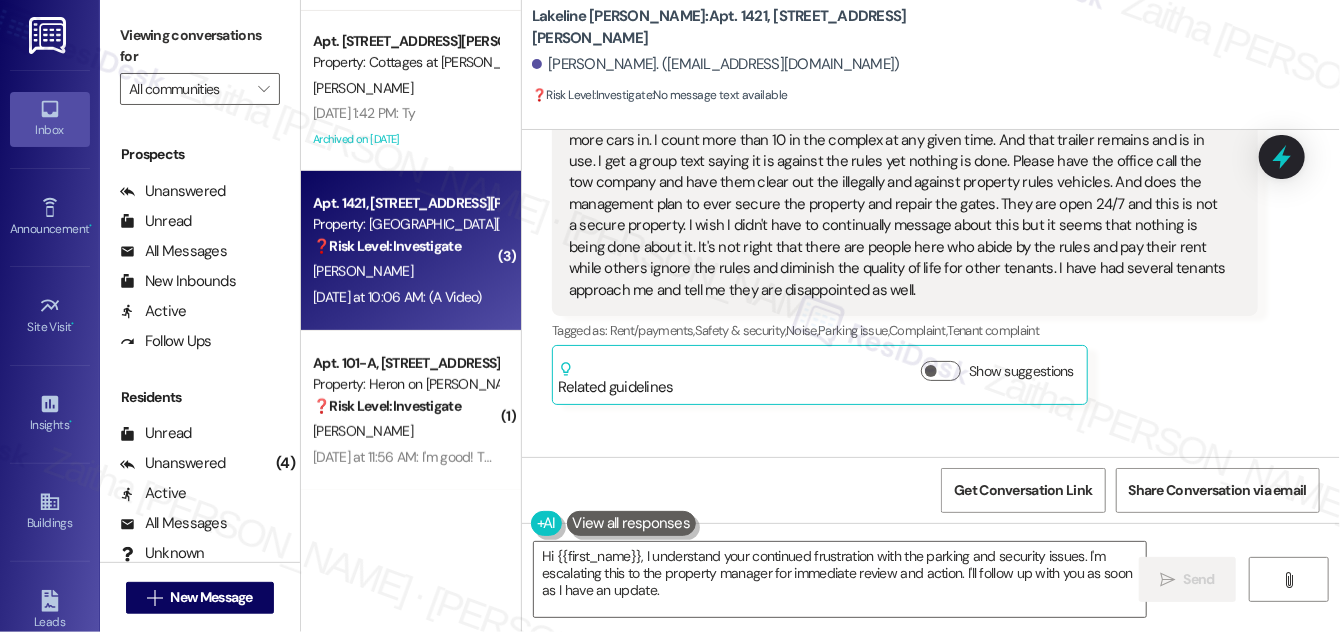 scroll, scrollTop: 11429, scrollLeft: 0, axis: vertical 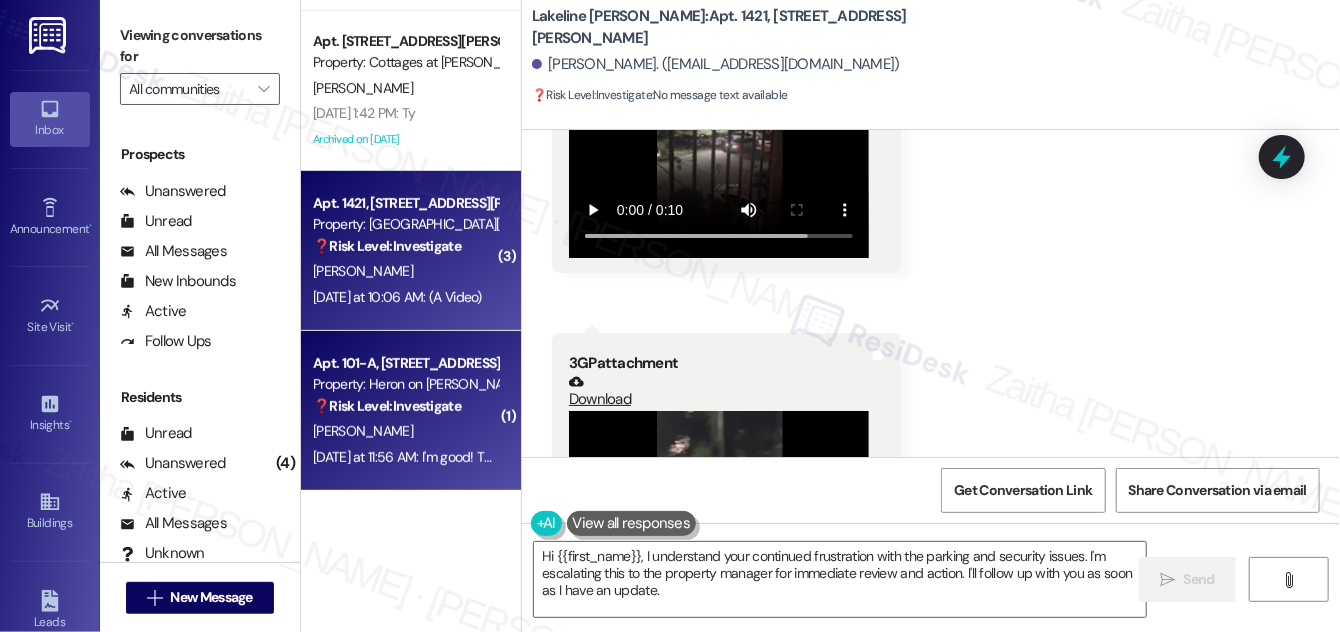 click on "Property: Heron on [PERSON_NAME]" at bounding box center [405, 384] 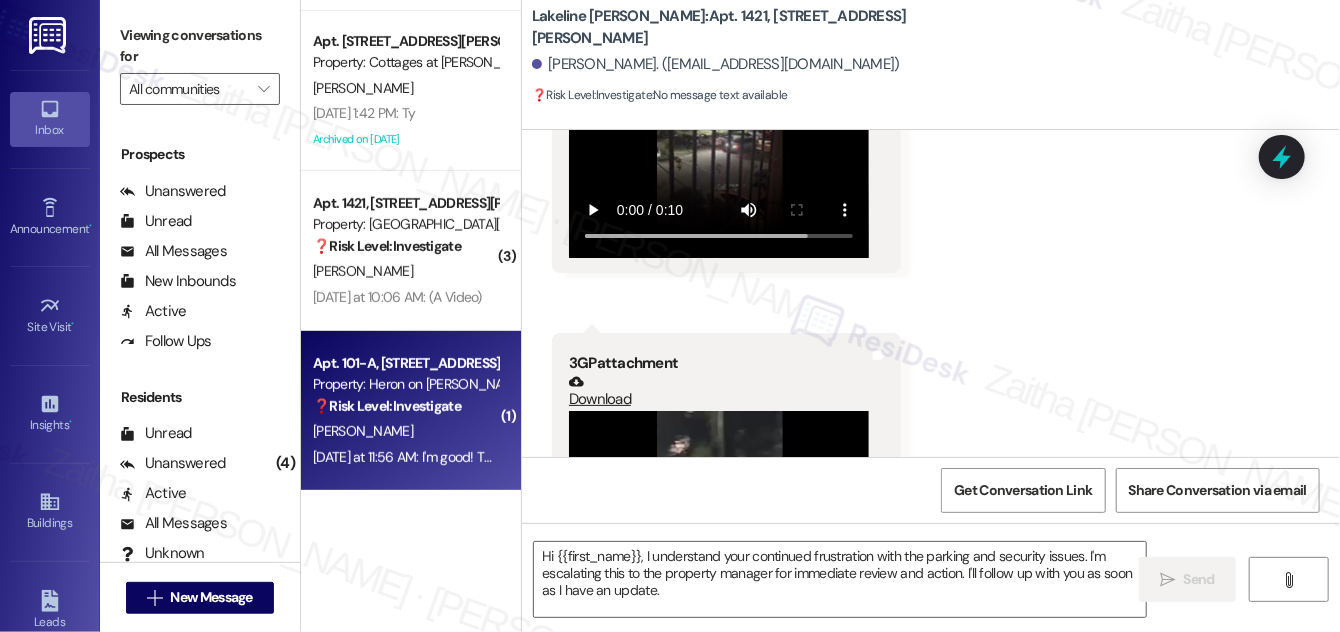 type on "Fetching suggested responses. Please feel free to read through the conversation in the meantime." 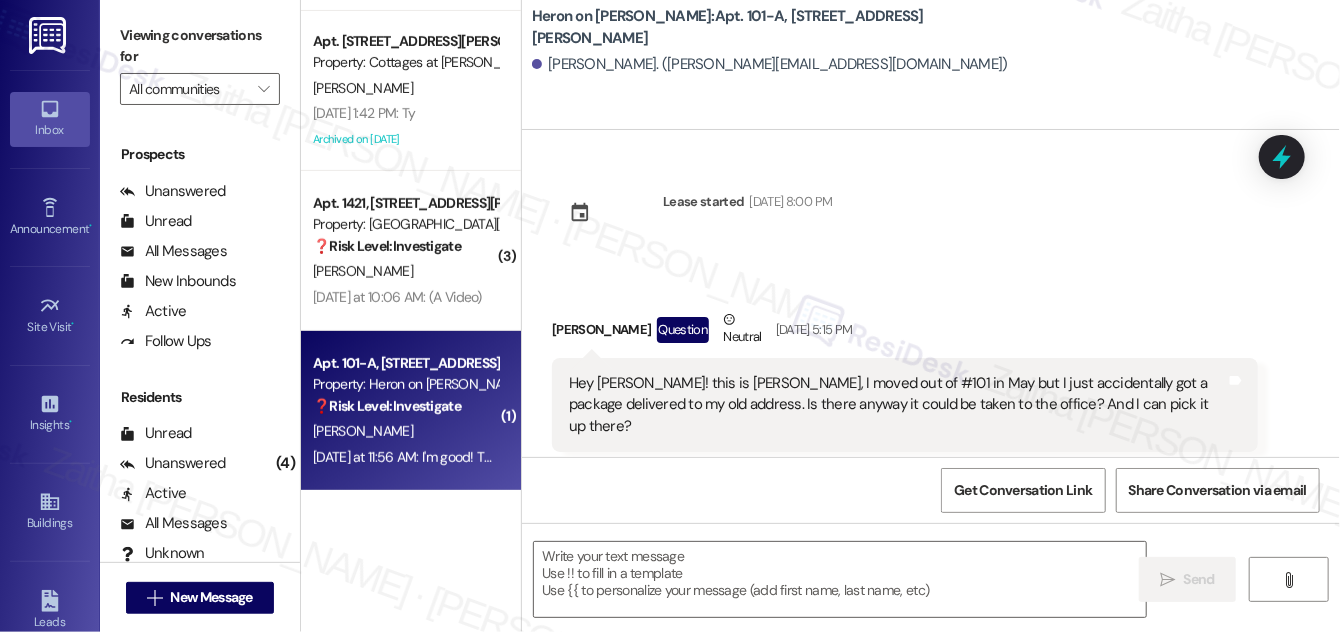 scroll, scrollTop: 2412, scrollLeft: 0, axis: vertical 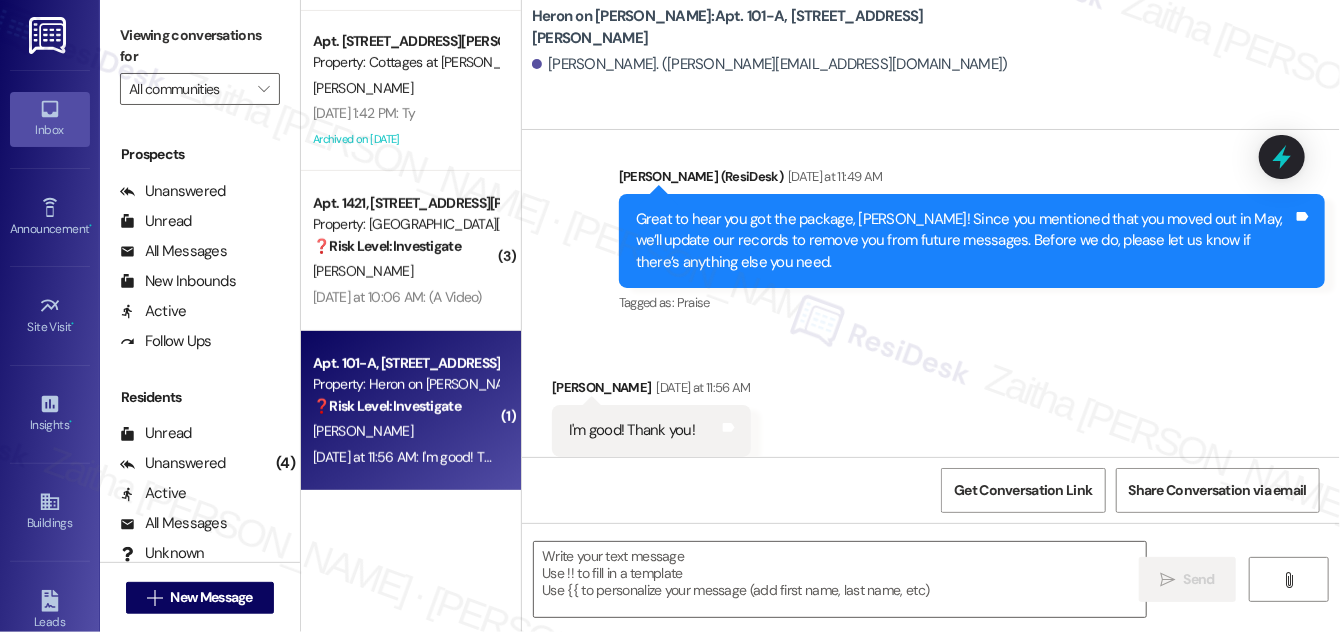type on "Fetching suggested responses. Please feel free to read through the conversation in the meantime." 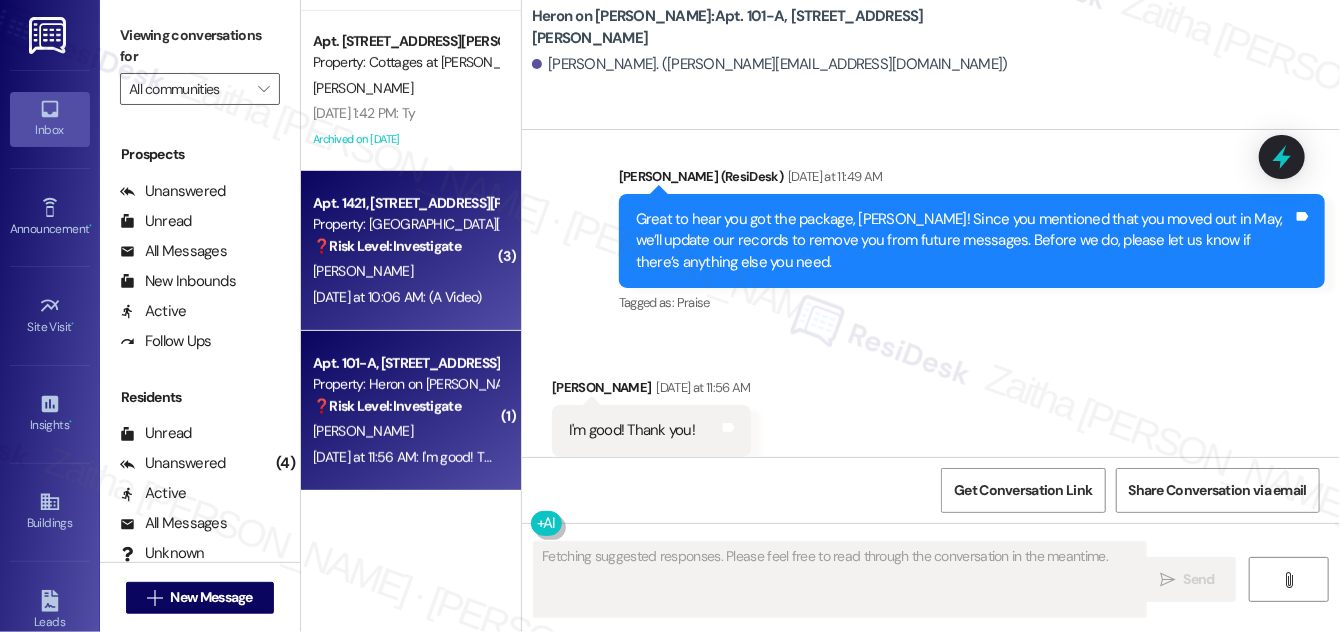 click on "[PERSON_NAME]" at bounding box center [405, 271] 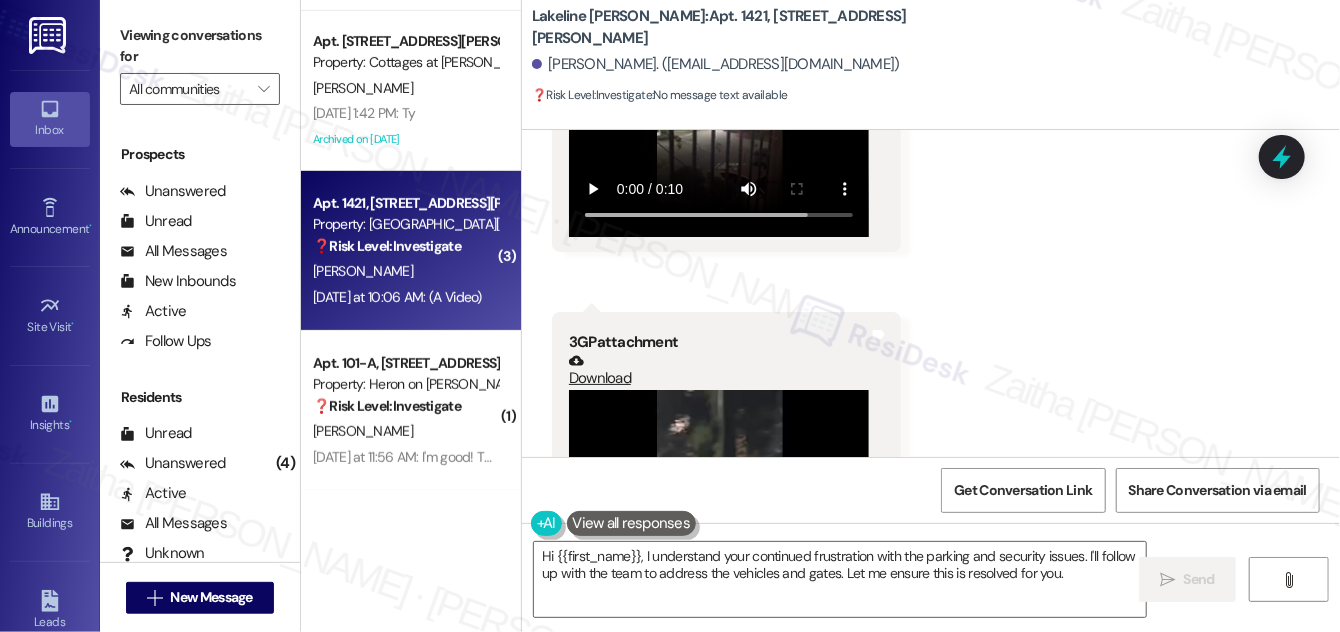 scroll, scrollTop: 11697, scrollLeft: 0, axis: vertical 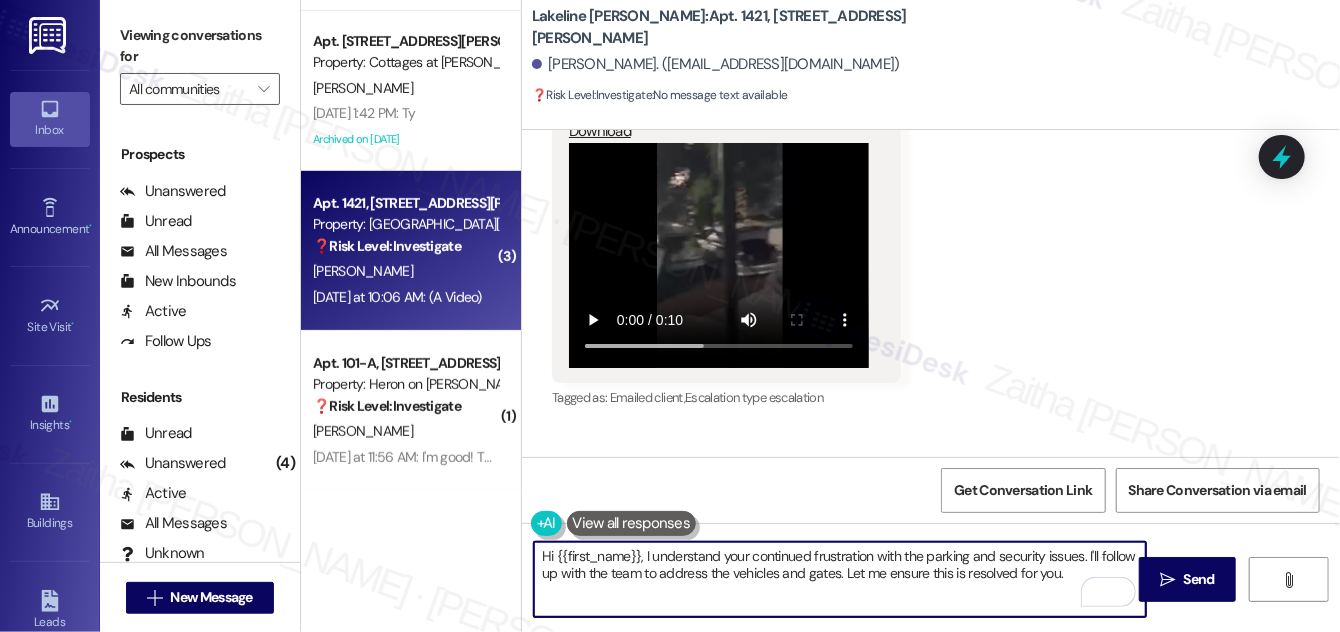 drag, startPoint x: 886, startPoint y: 573, endPoint x: 1065, endPoint y: 574, distance: 179.00279 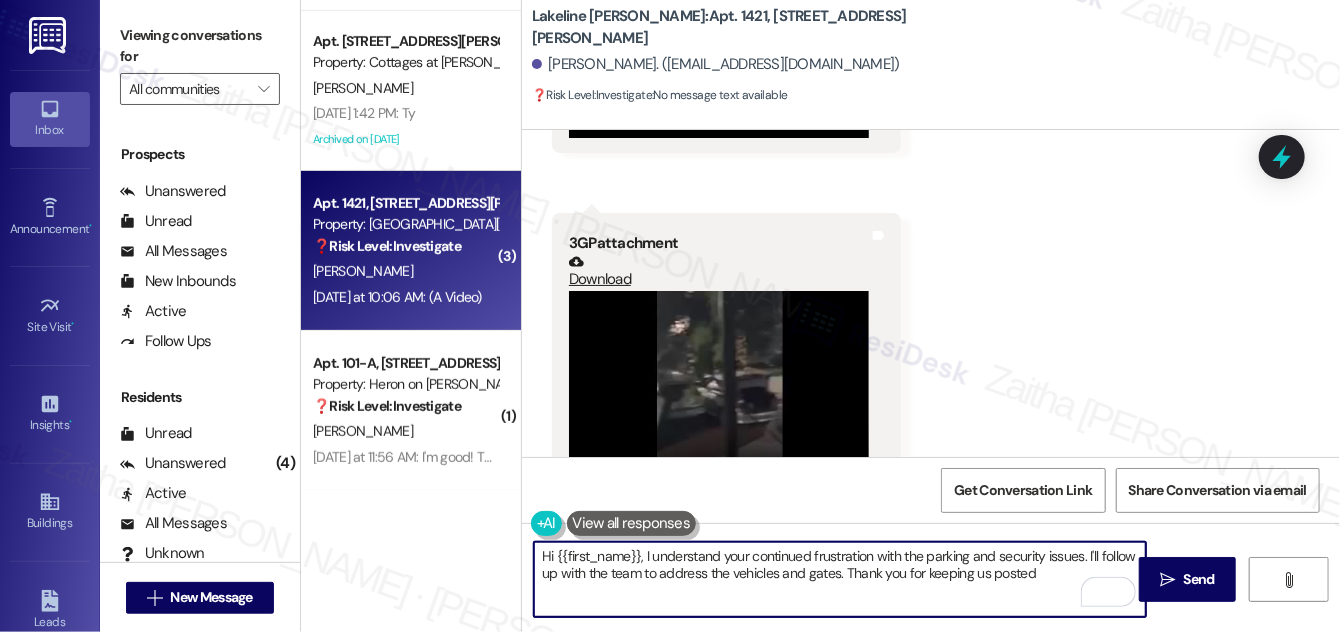 scroll, scrollTop: 11697, scrollLeft: 0, axis: vertical 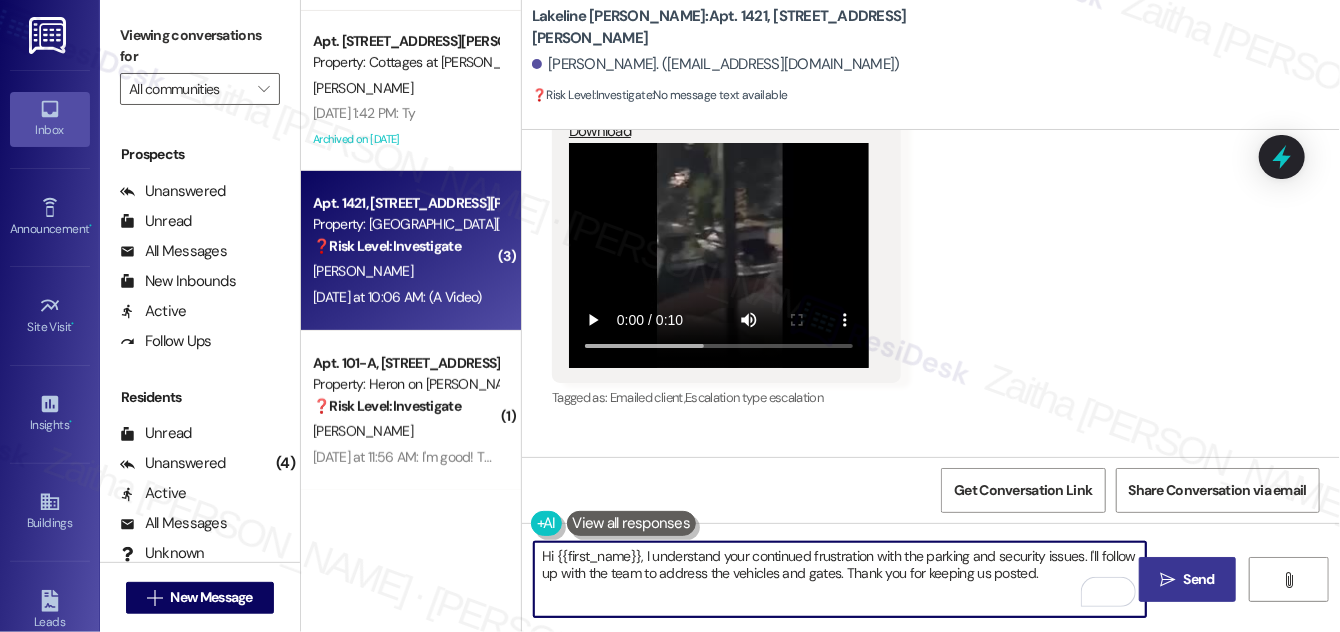type on "Hi {{first_name}}, I understand your continued frustration with the parking and security issues. I'll follow up with the team to address the vehicles and gates. Thank you for keeping us posted." 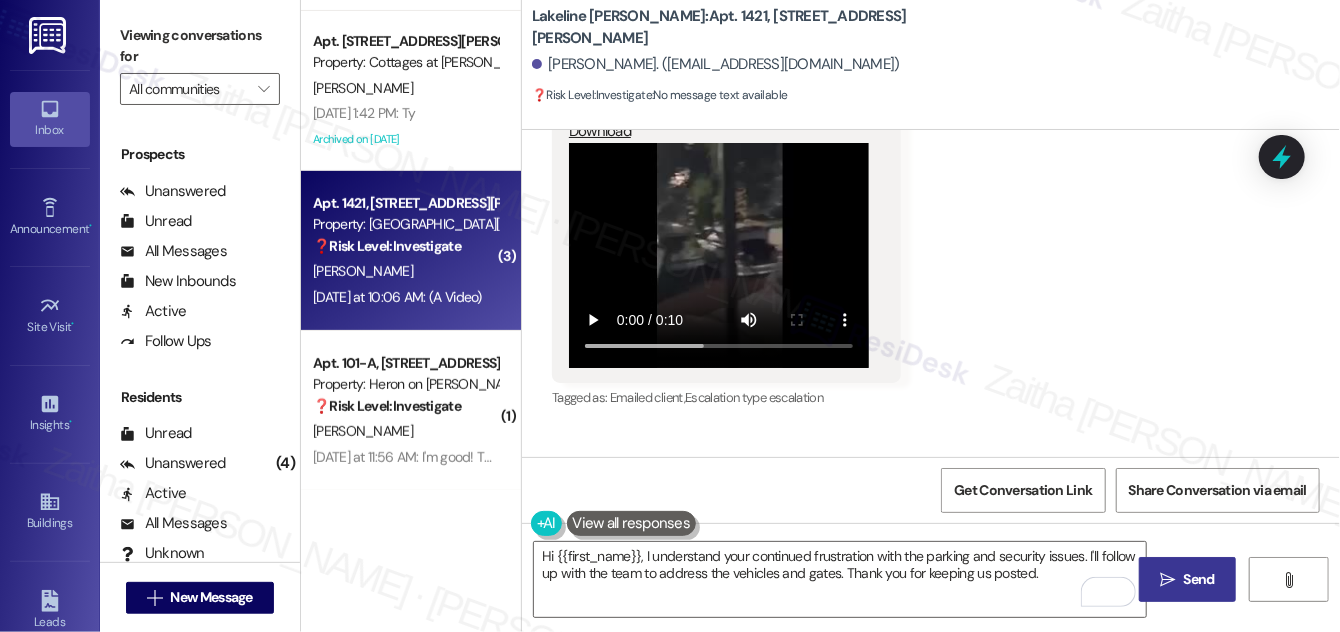 click on "Send" at bounding box center (1199, 579) 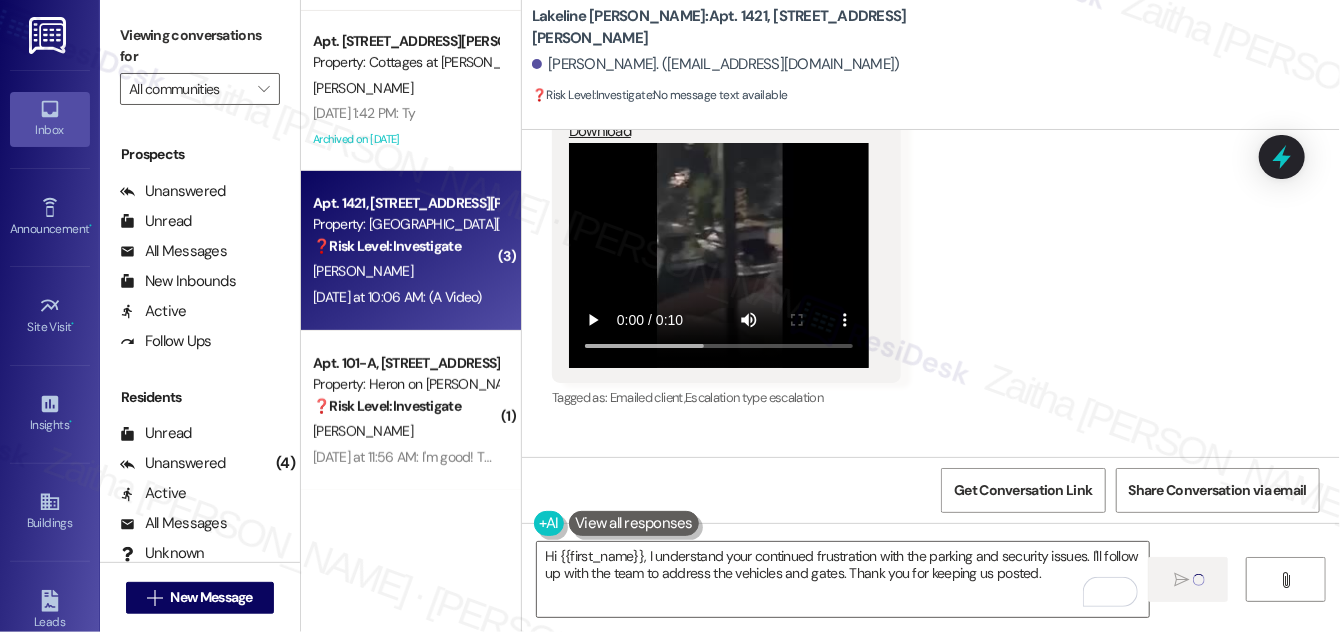 type 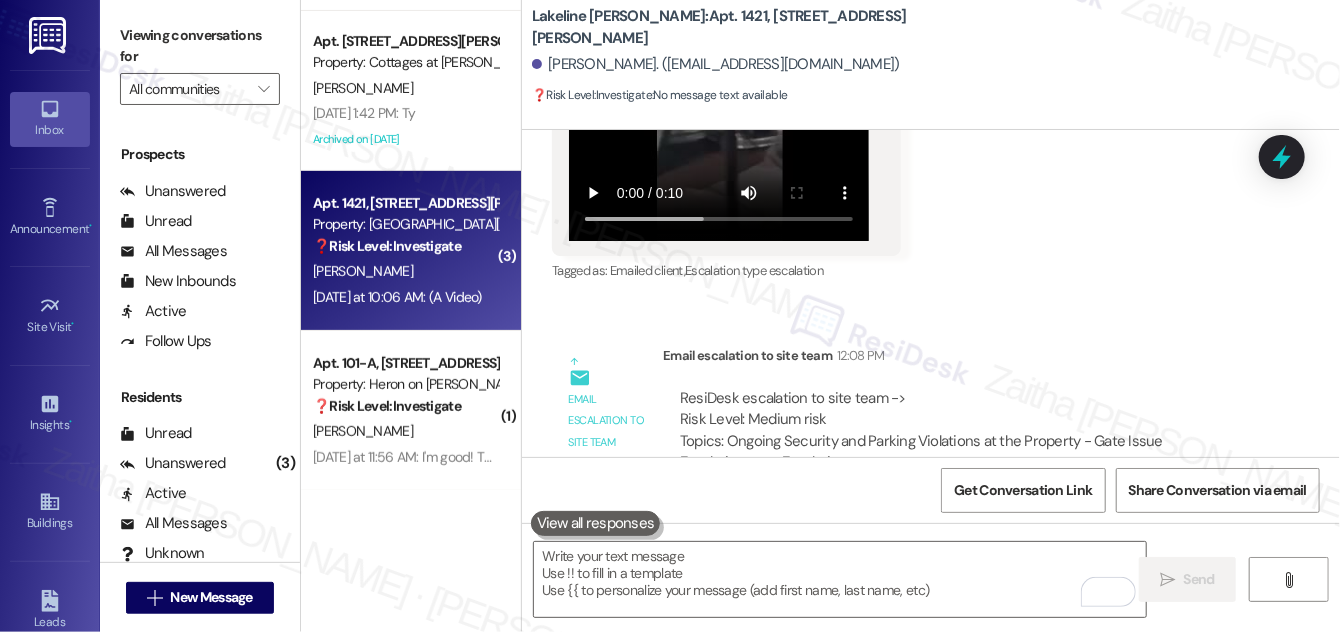 scroll, scrollTop: 11858, scrollLeft: 0, axis: vertical 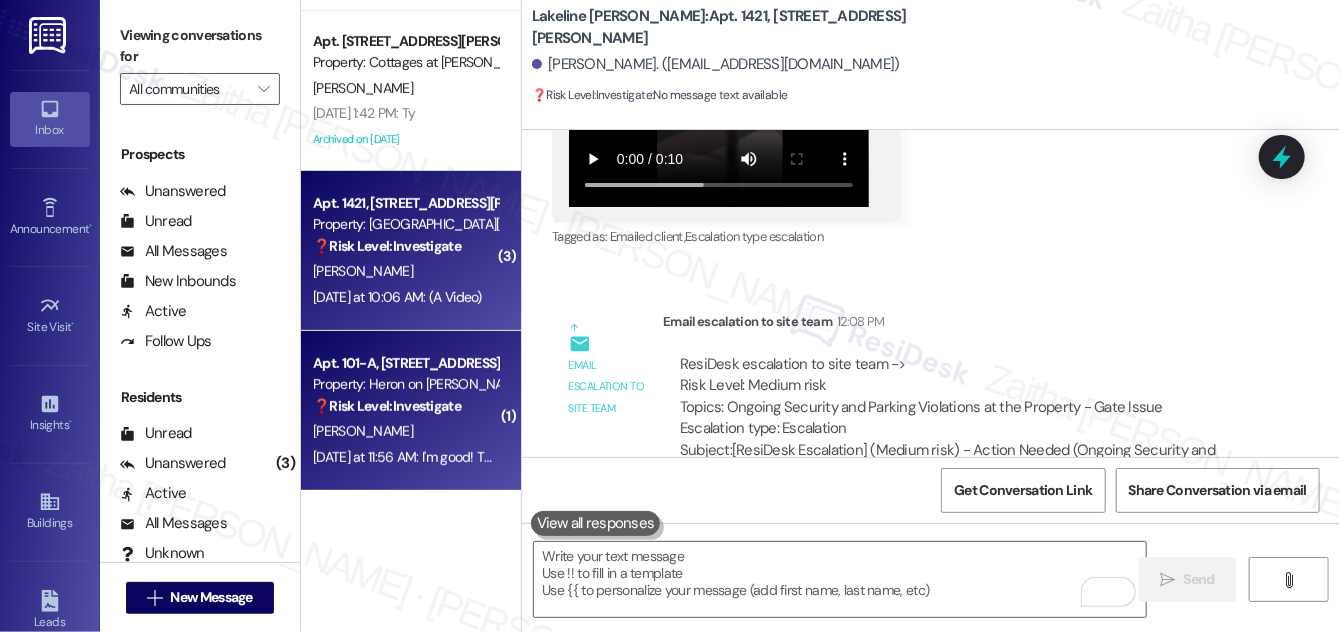 click on "❓  Risk Level:  Investigate" at bounding box center [387, 406] 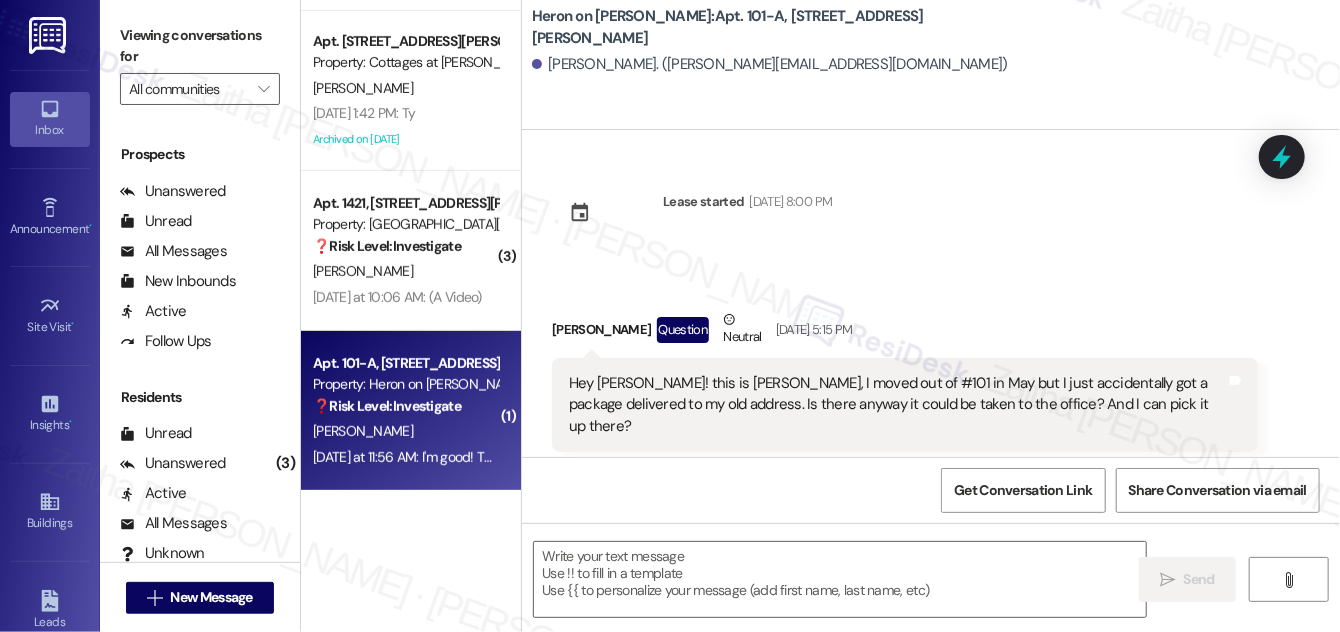 scroll, scrollTop: 2412, scrollLeft: 0, axis: vertical 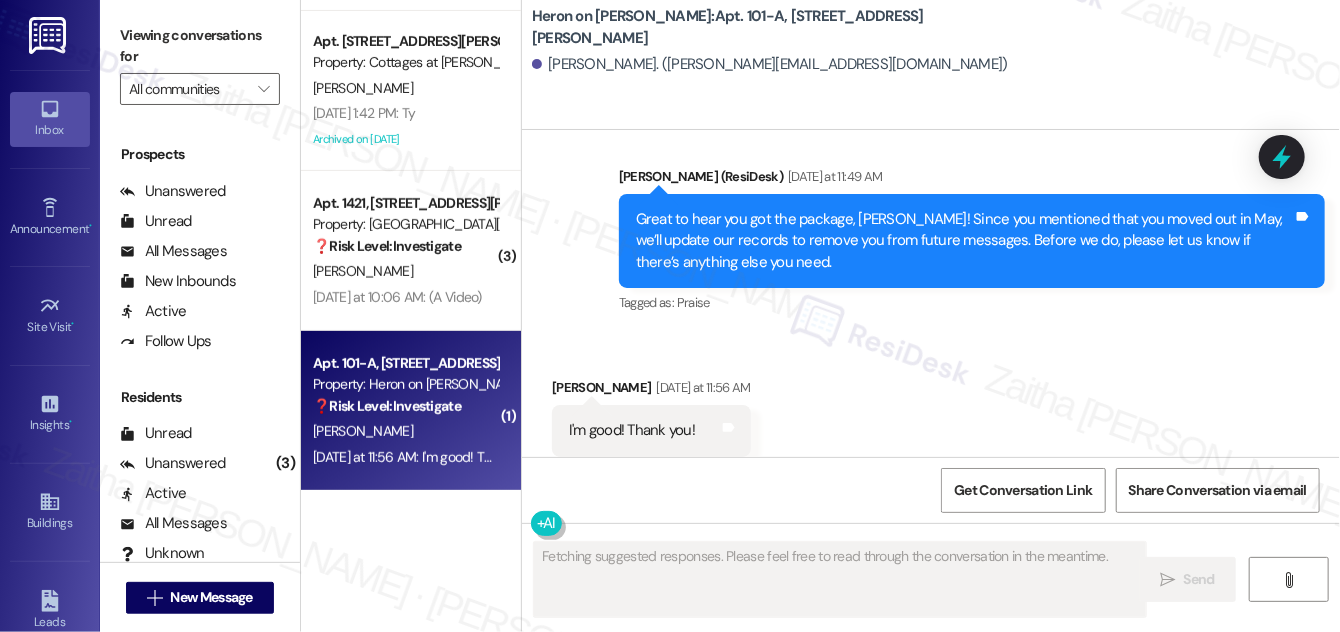 drag, startPoint x: 952, startPoint y: 298, endPoint x: 814, endPoint y: 281, distance: 139.04315 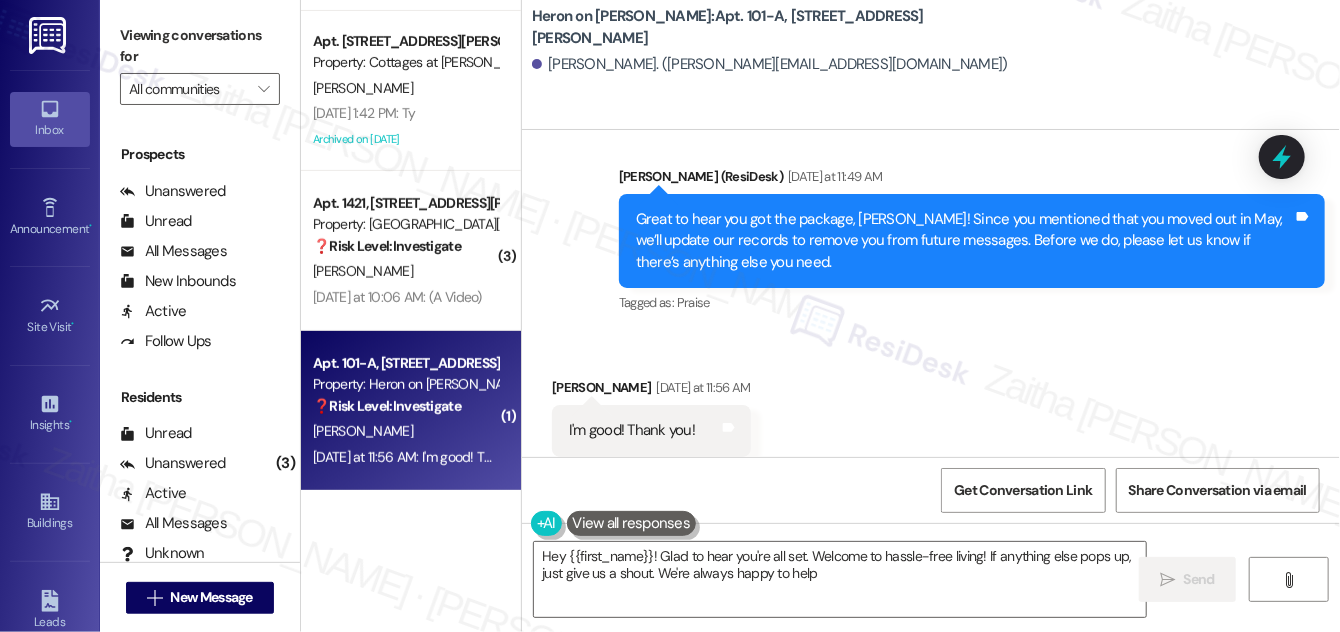 type on "Hey {{first_name}}! Glad to hear you're all set. Welcome to hassle-free living! If anything else pops up, just give us a shout. We're always happy to help!" 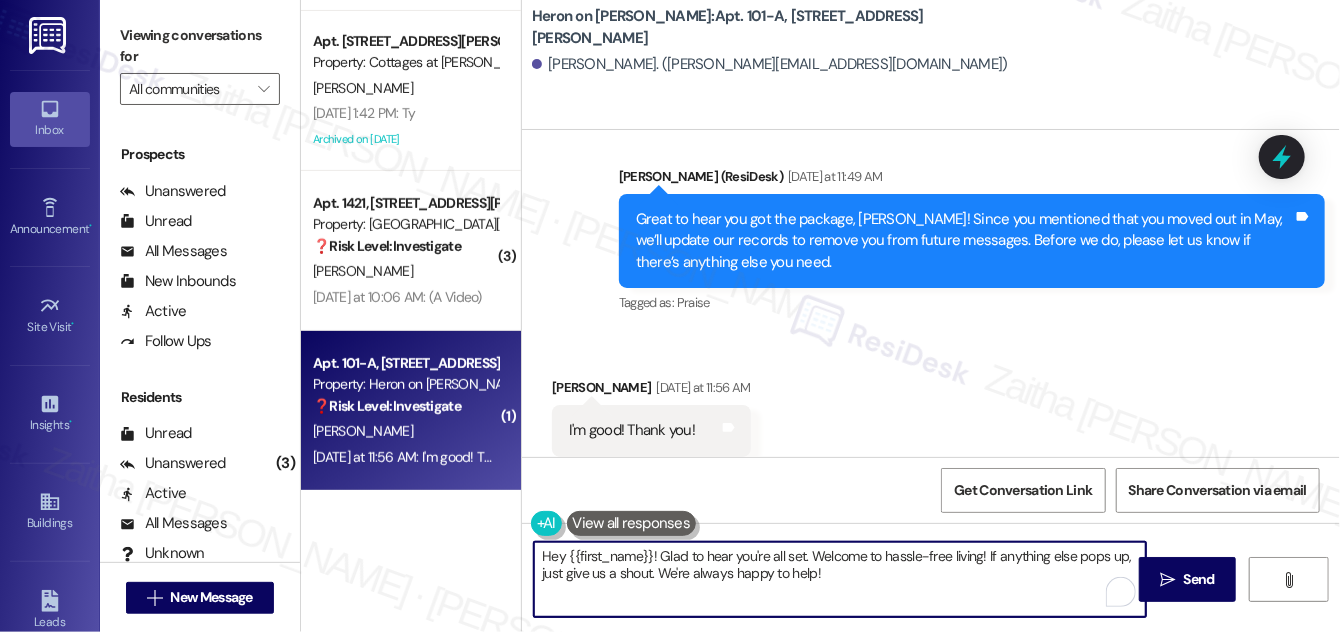 drag, startPoint x: 538, startPoint y: 554, endPoint x: 849, endPoint y: 590, distance: 313.07666 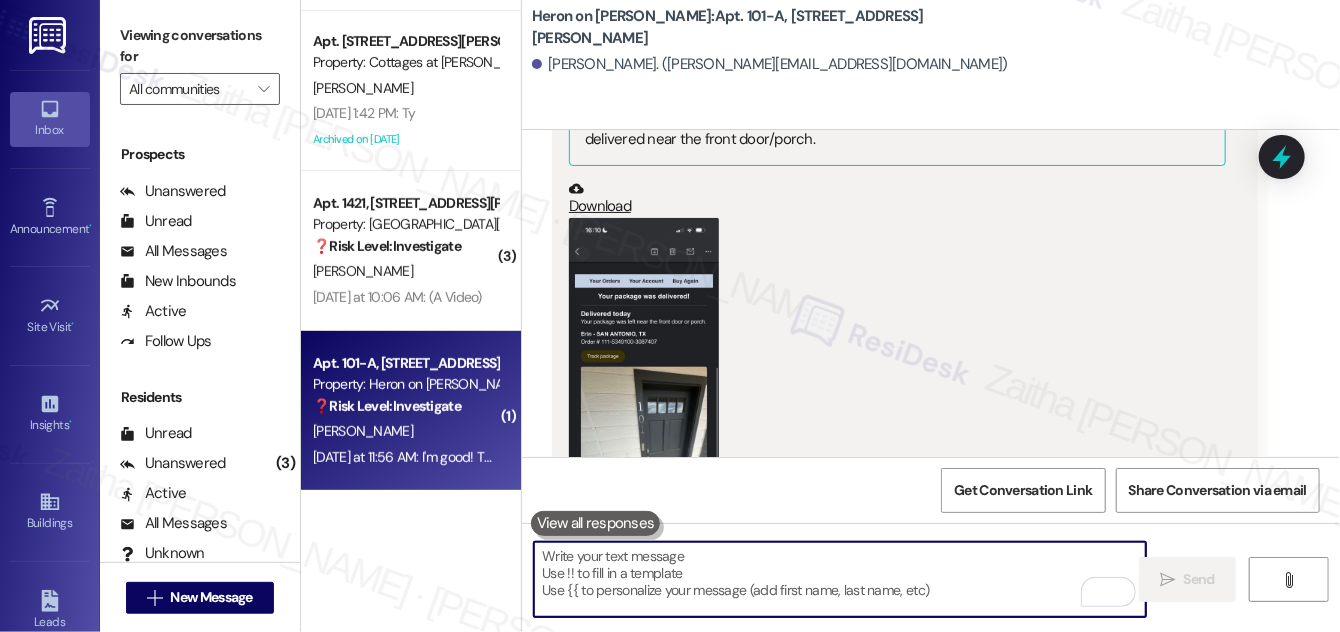 scroll, scrollTop: 866, scrollLeft: 0, axis: vertical 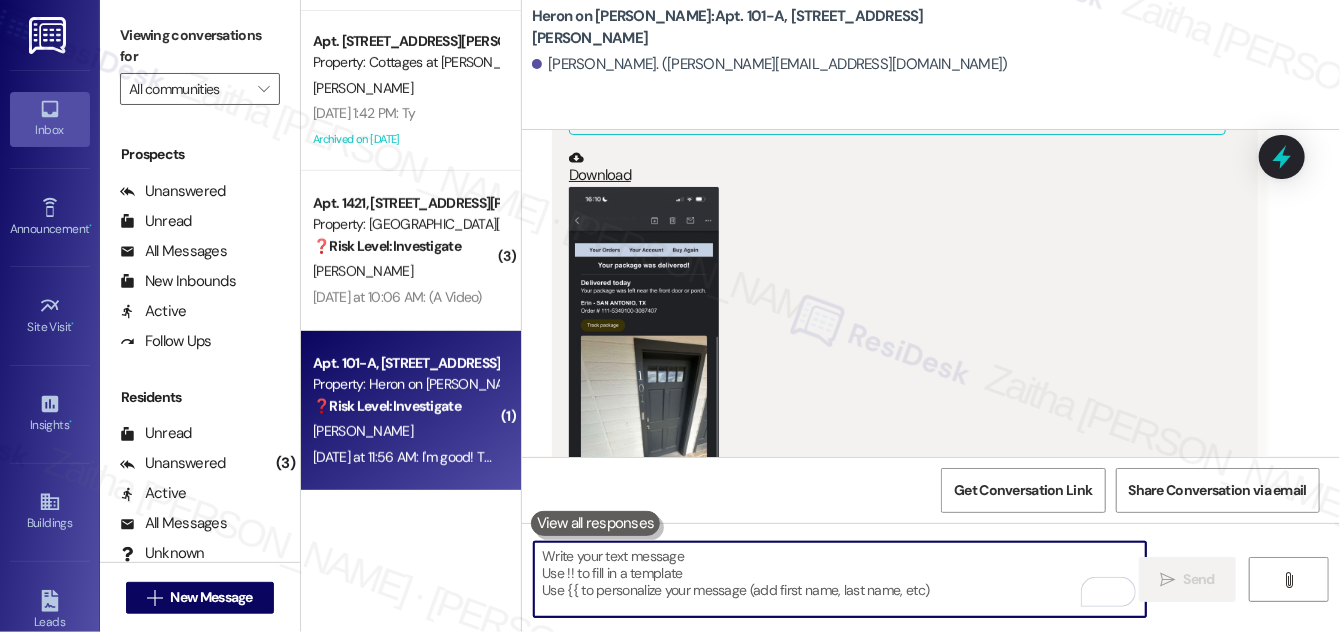 type 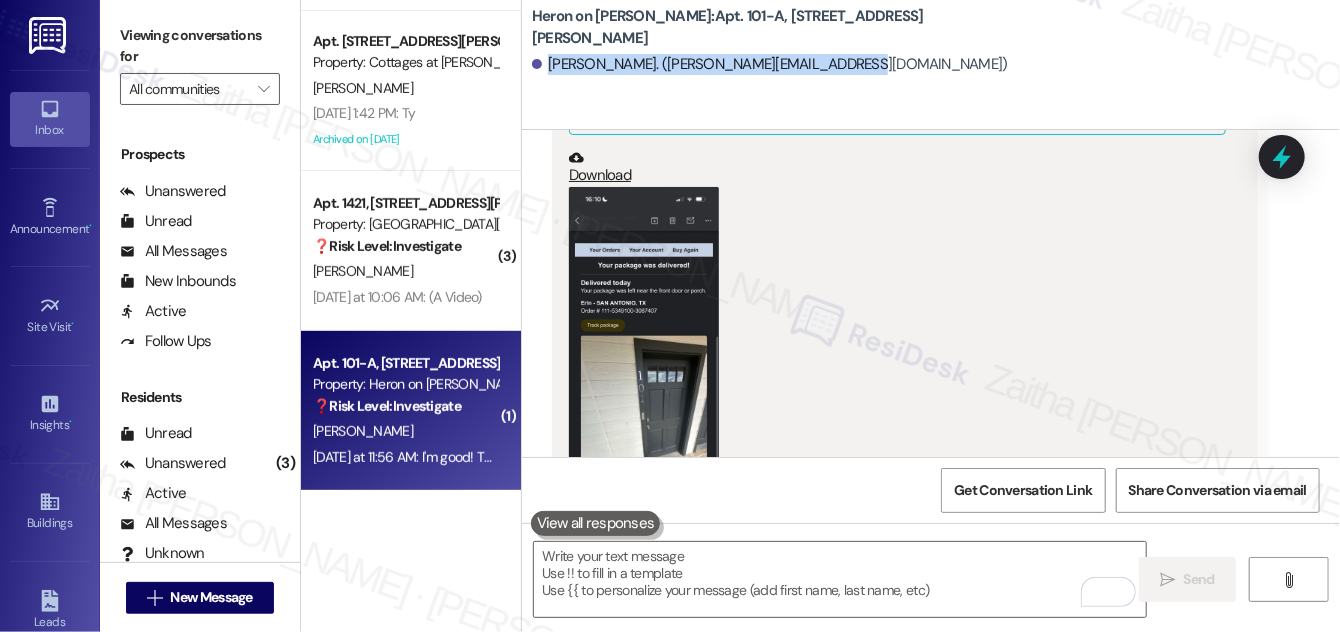 drag, startPoint x: 545, startPoint y: 64, endPoint x: 877, endPoint y: 71, distance: 332.0738 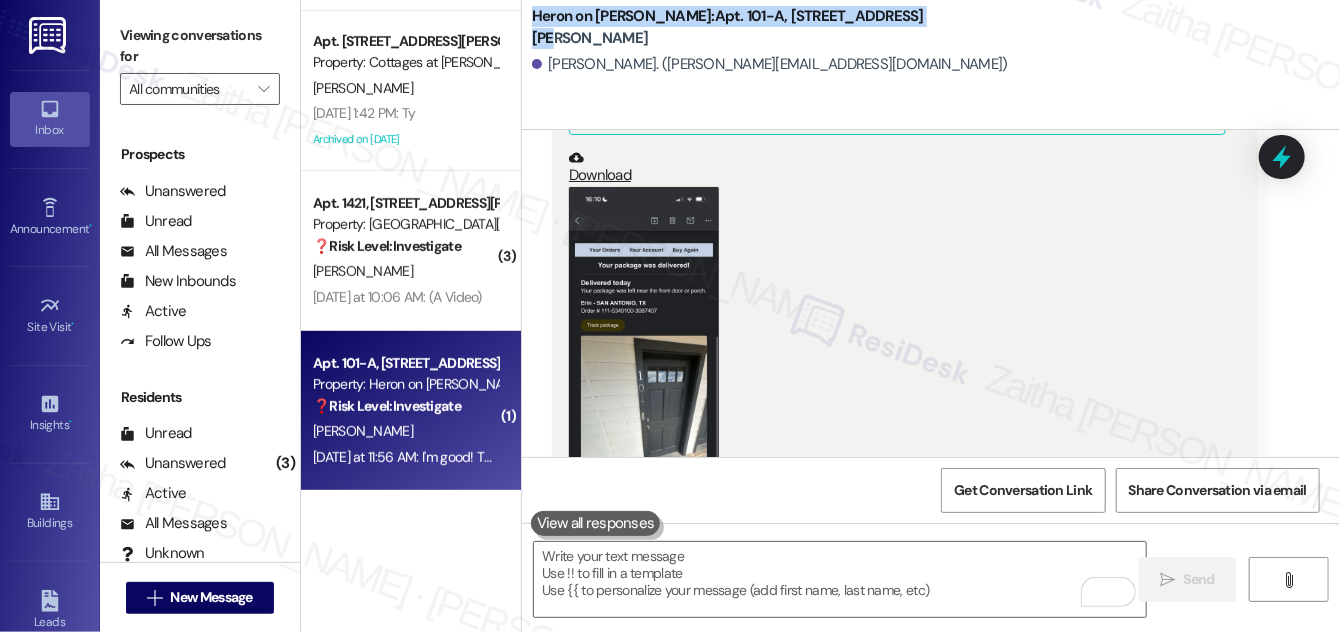drag, startPoint x: 530, startPoint y: 25, endPoint x: 893, endPoint y: 32, distance: 363.06747 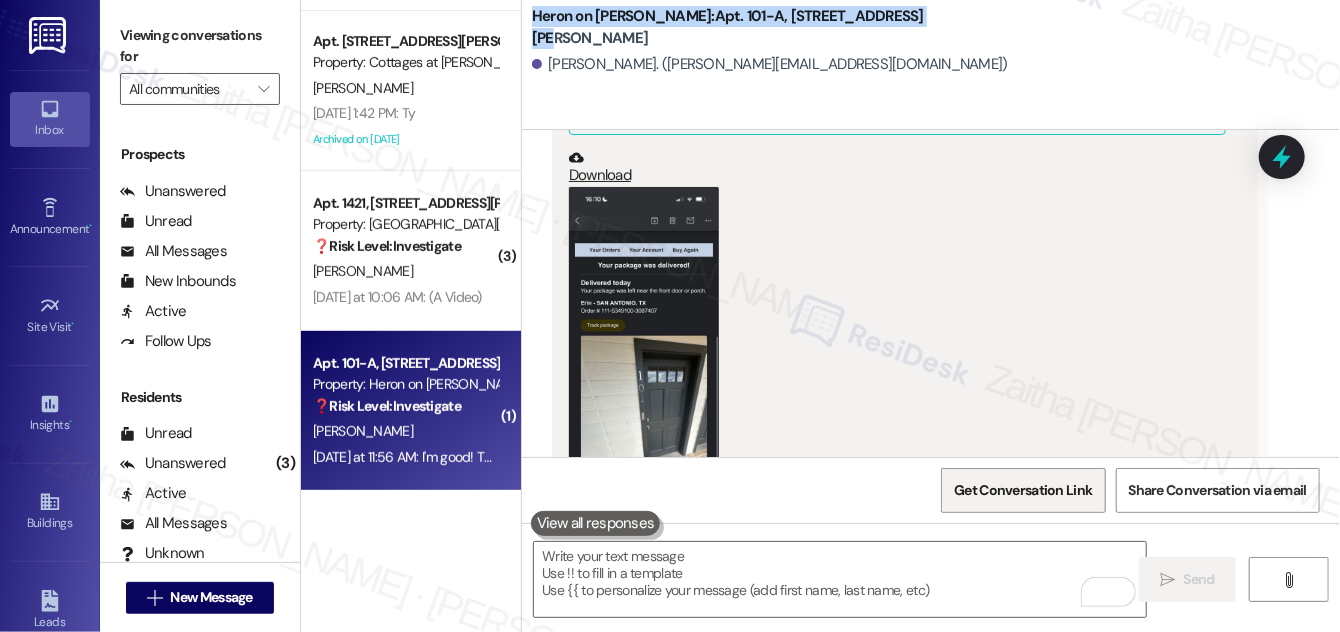 click on "Get Conversation Link" at bounding box center (1023, 490) 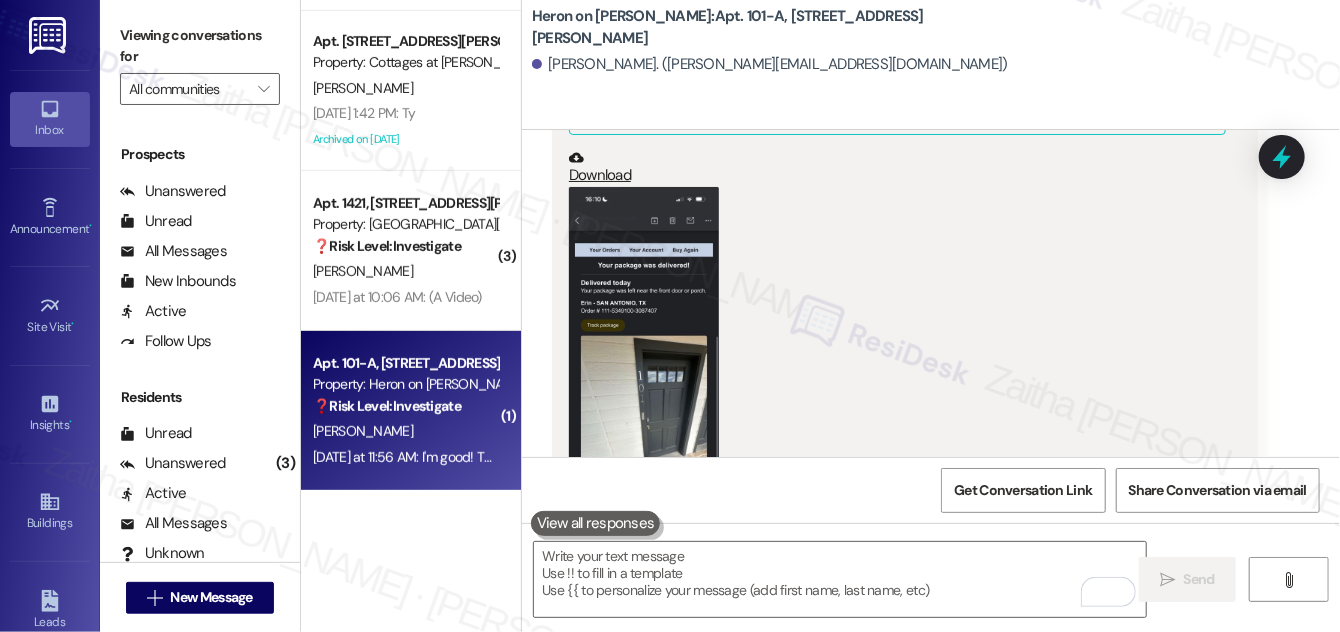 click on "(Click to zoom)" at bounding box center [897, 364] 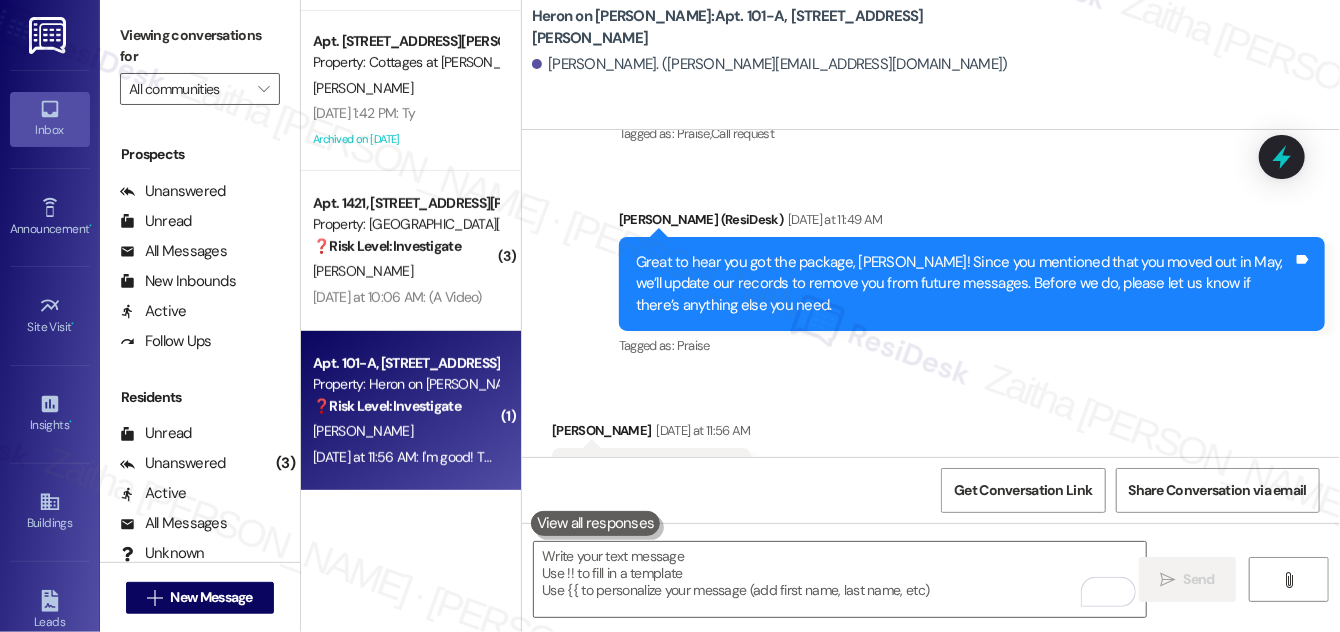 scroll, scrollTop: 2412, scrollLeft: 0, axis: vertical 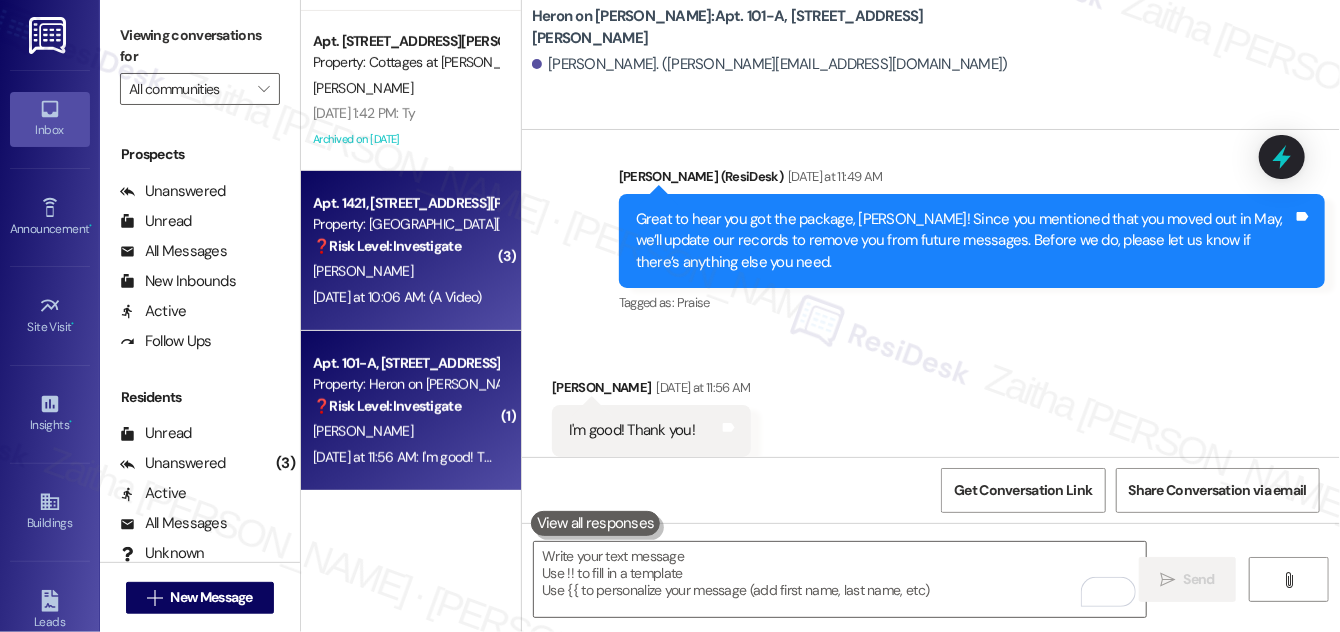 click on "[PERSON_NAME]" at bounding box center (405, 271) 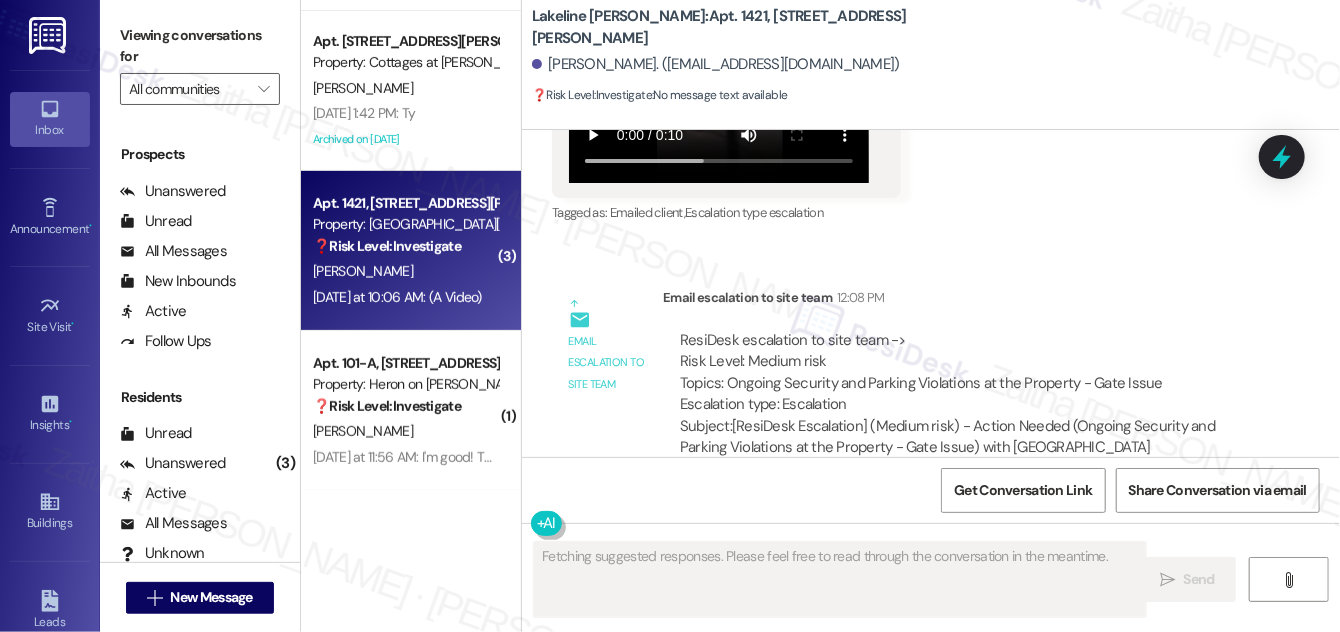 scroll, scrollTop: 11887, scrollLeft: 0, axis: vertical 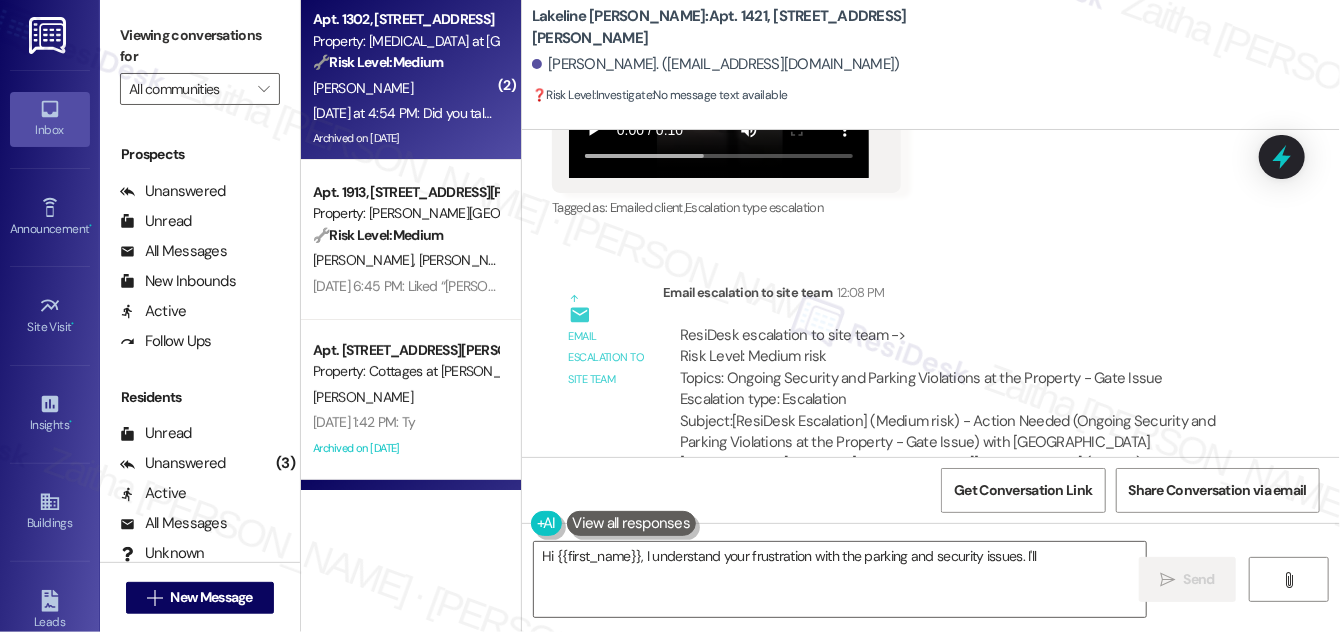 type on "Hi {{first_name}}, I understand your frustration with the parking and security issues. I'll follow" 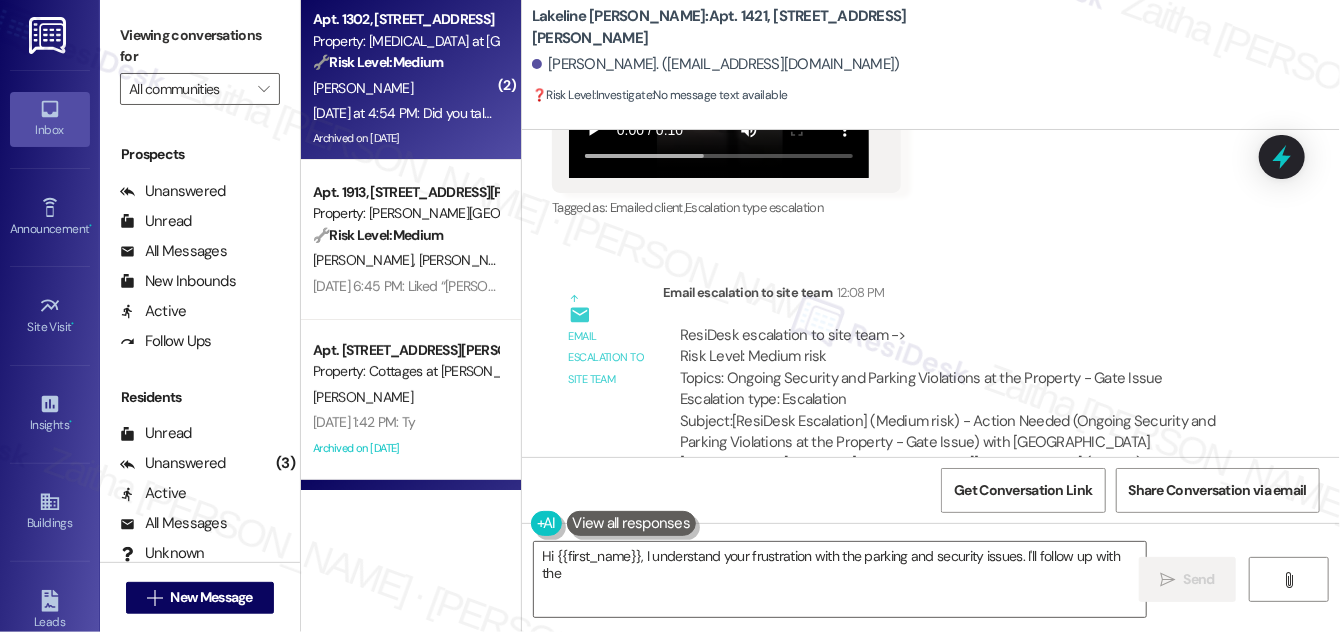 click on "[PERSON_NAME]" at bounding box center (405, 88) 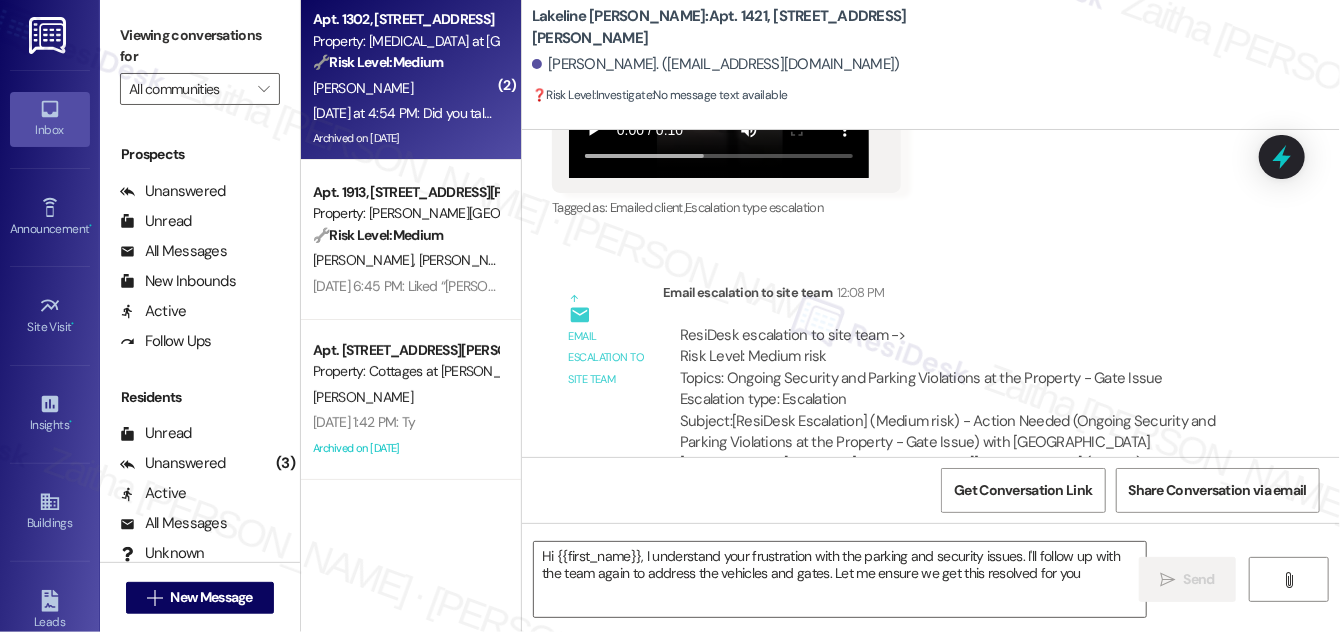 type on "Hi {{first_name}}, I understand your frustration with the parking and security issues. I'll follow up with the team again to address the vehicles and gates. Let me ensure we get this resolved for you." 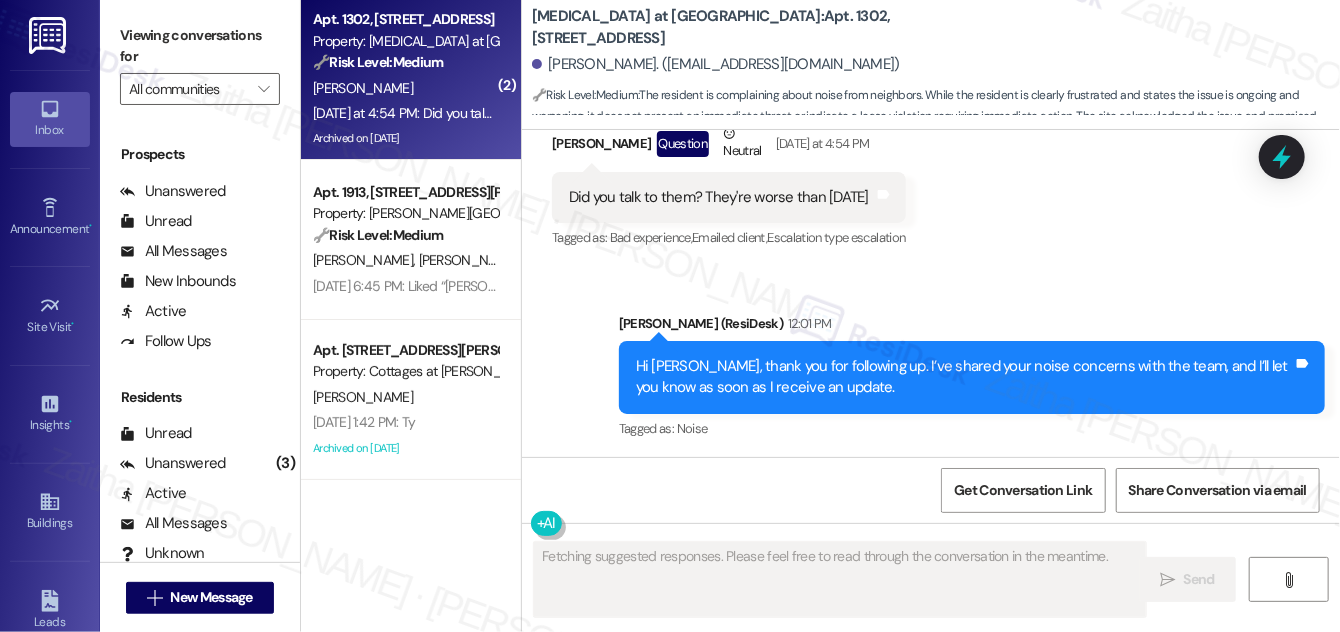 scroll, scrollTop: 26810, scrollLeft: 0, axis: vertical 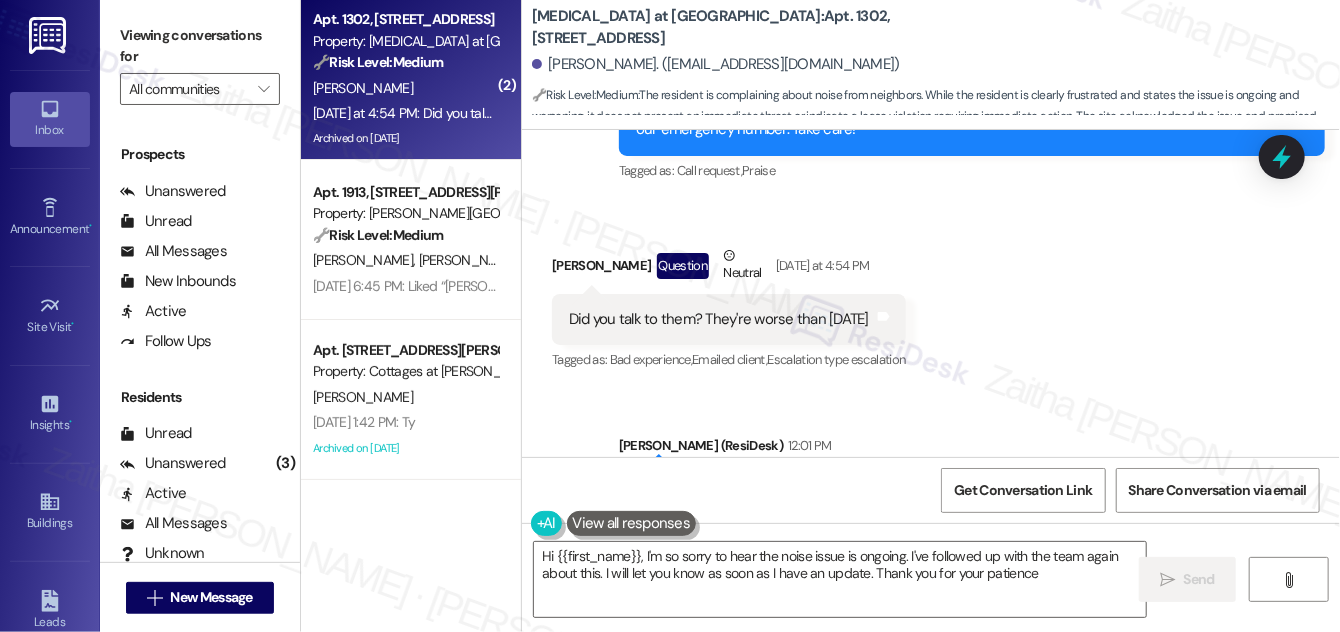 type on "Hi {{first_name}}, I'm so sorry to hear the noise issue is ongoing. I've followed up with the team again about this. I will let you know as soon as I have an update. Thank you for your patience!" 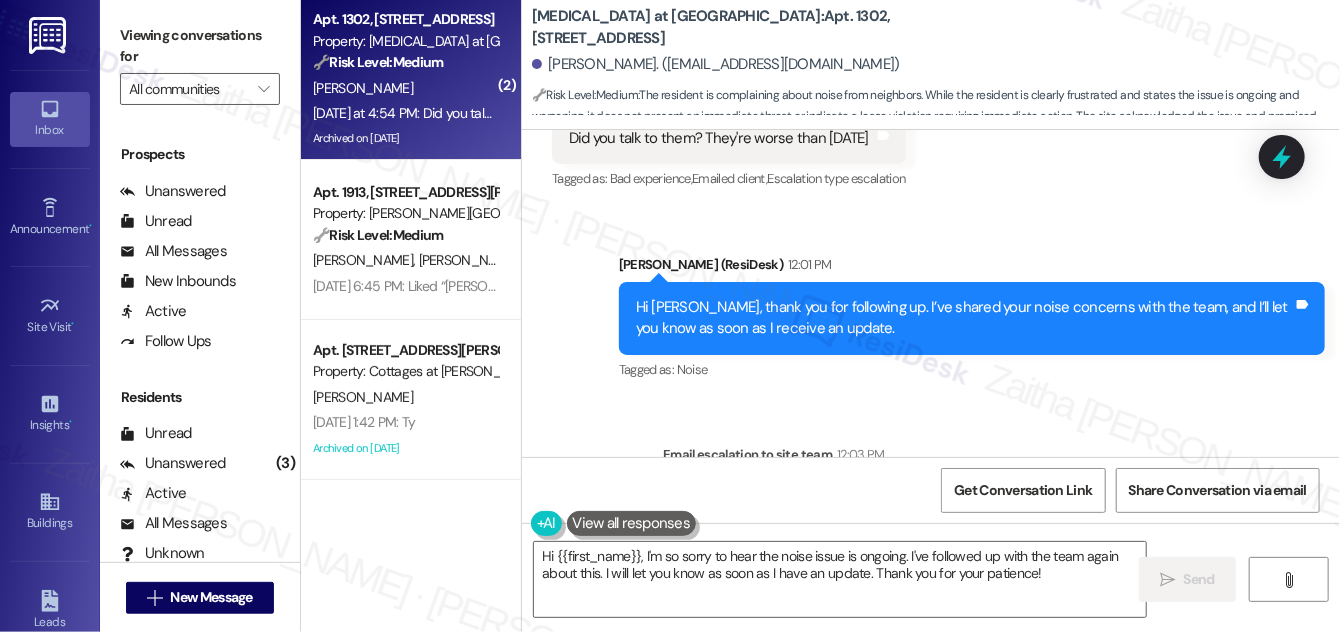 scroll, scrollTop: 26810, scrollLeft: 0, axis: vertical 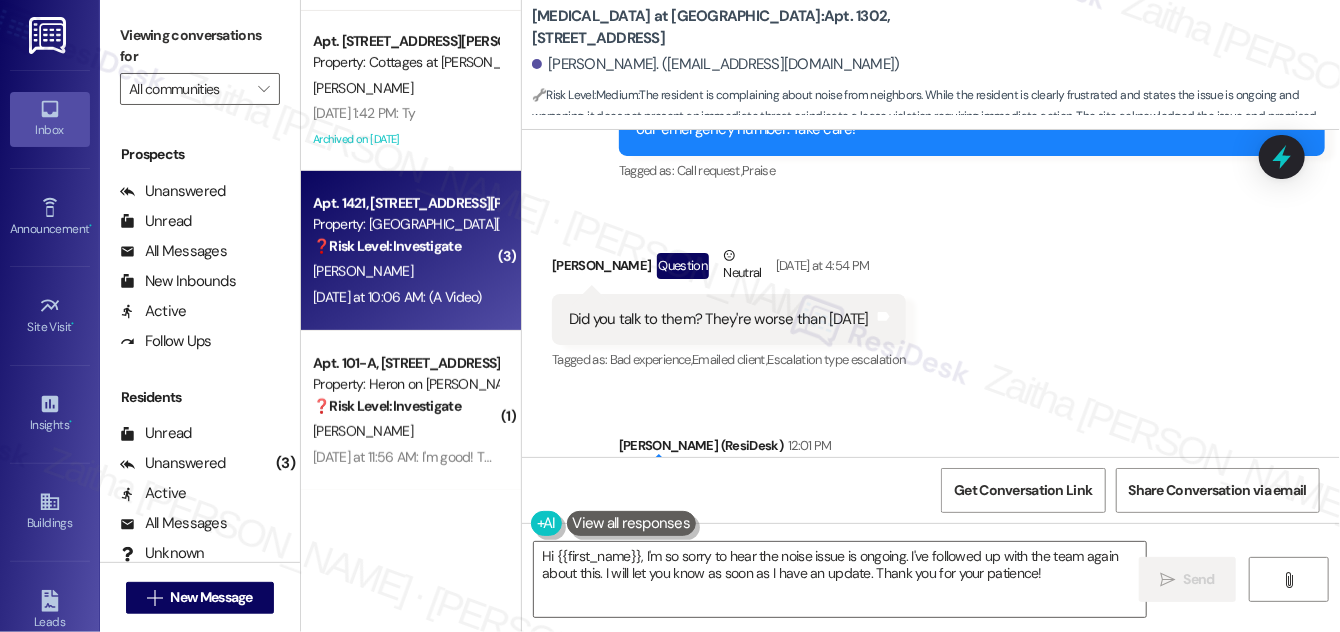 click on "[PERSON_NAME]" at bounding box center (405, 271) 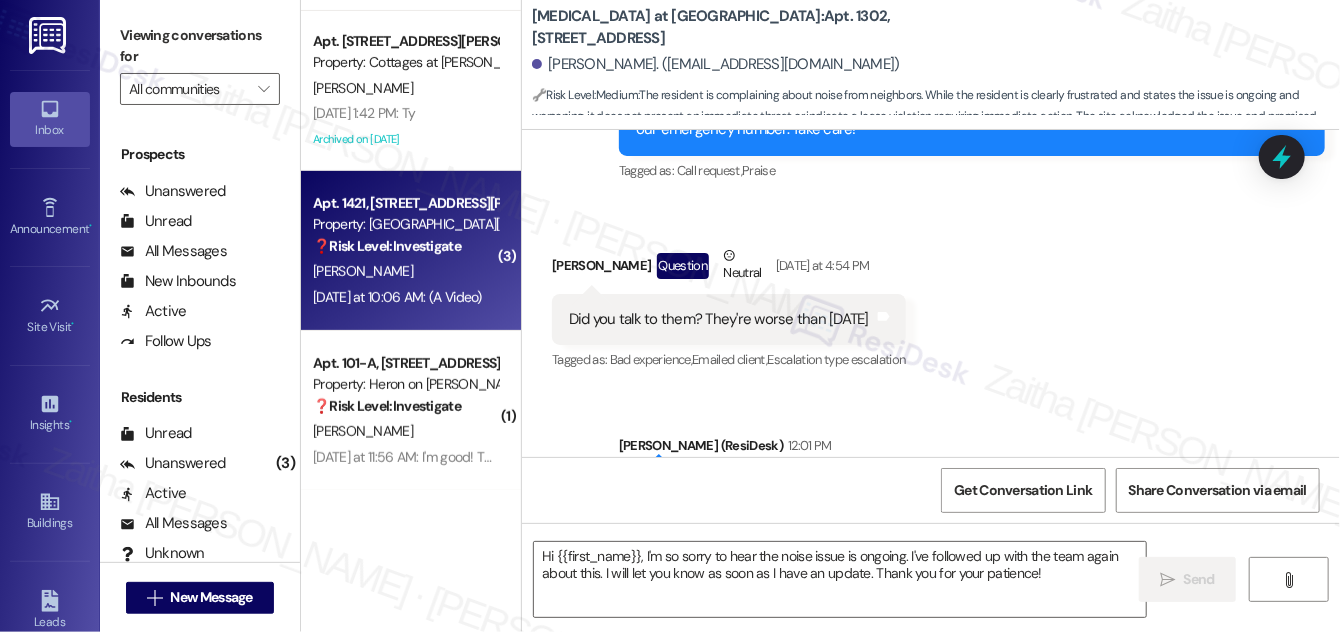 type on "Fetching suggested responses. Please feel free to read through the conversation in the meantime." 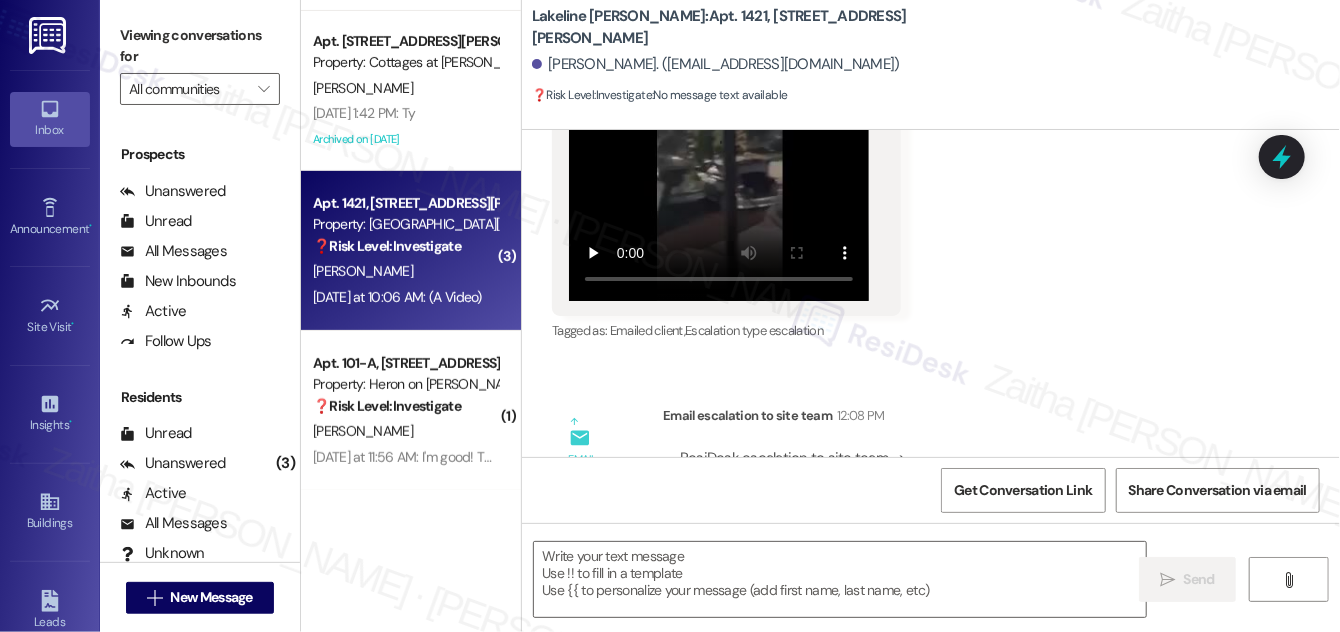 type on "Fetching suggested responses. Please feel free to read through the conversation in the meantime." 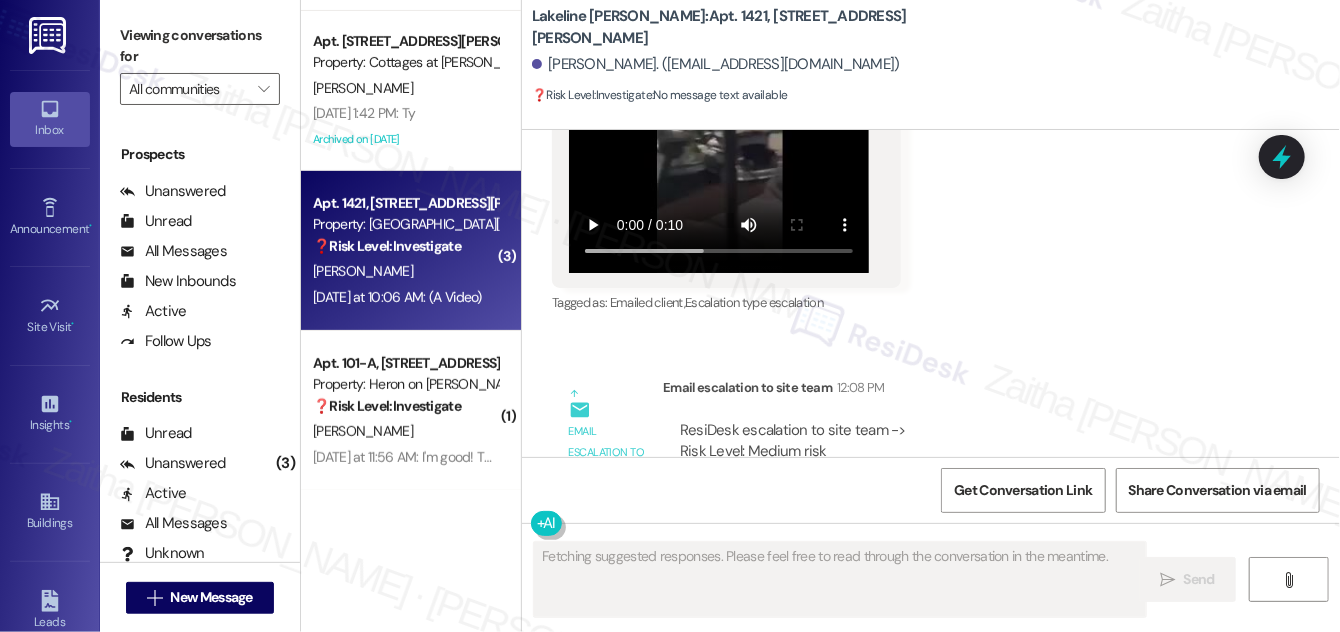 scroll, scrollTop: 11887, scrollLeft: 0, axis: vertical 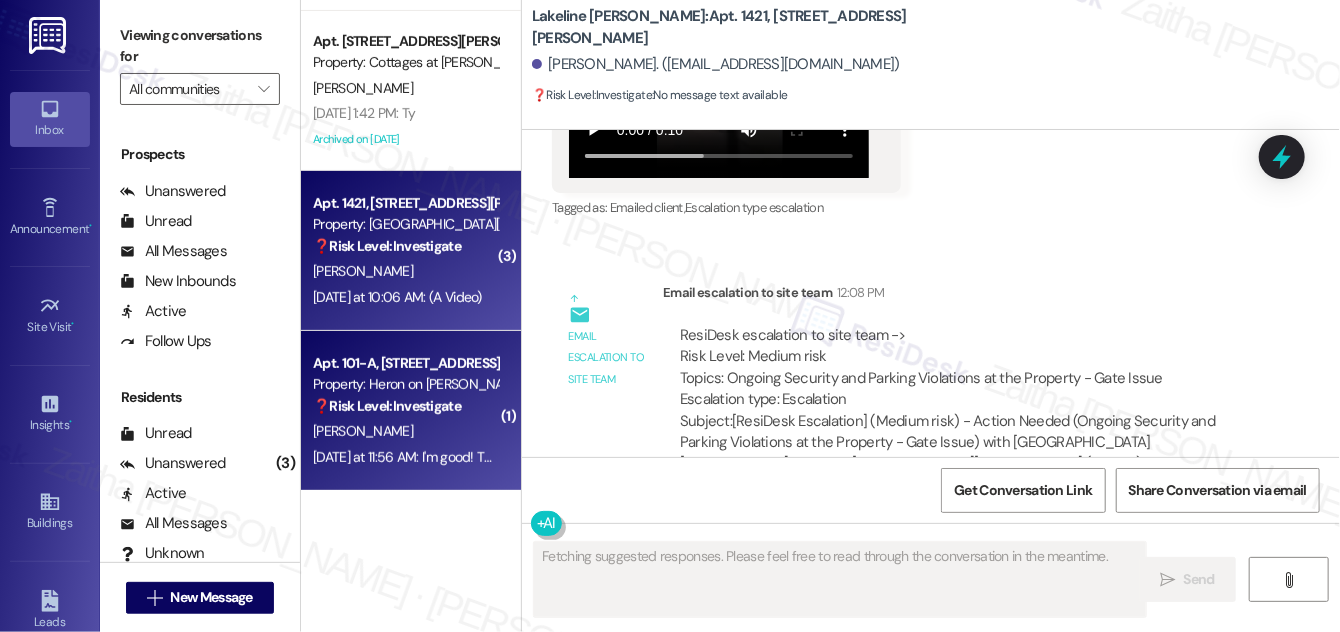 click on "[PERSON_NAME]" at bounding box center (405, 431) 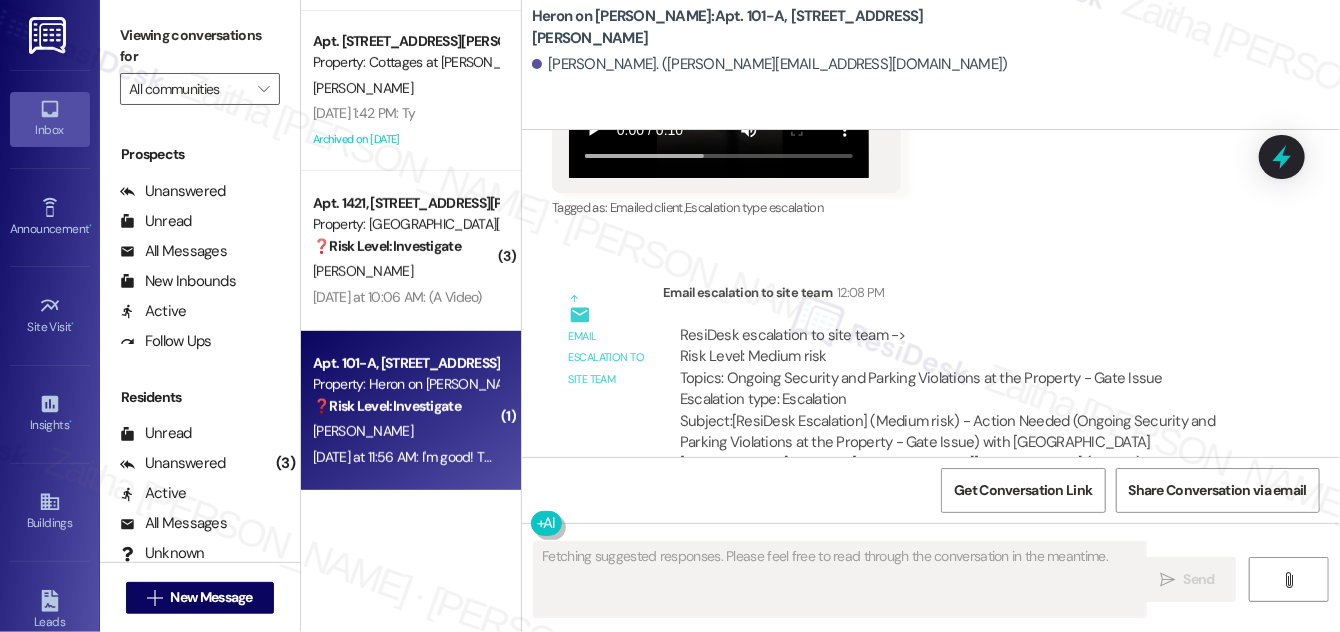 scroll, scrollTop: 2412, scrollLeft: 0, axis: vertical 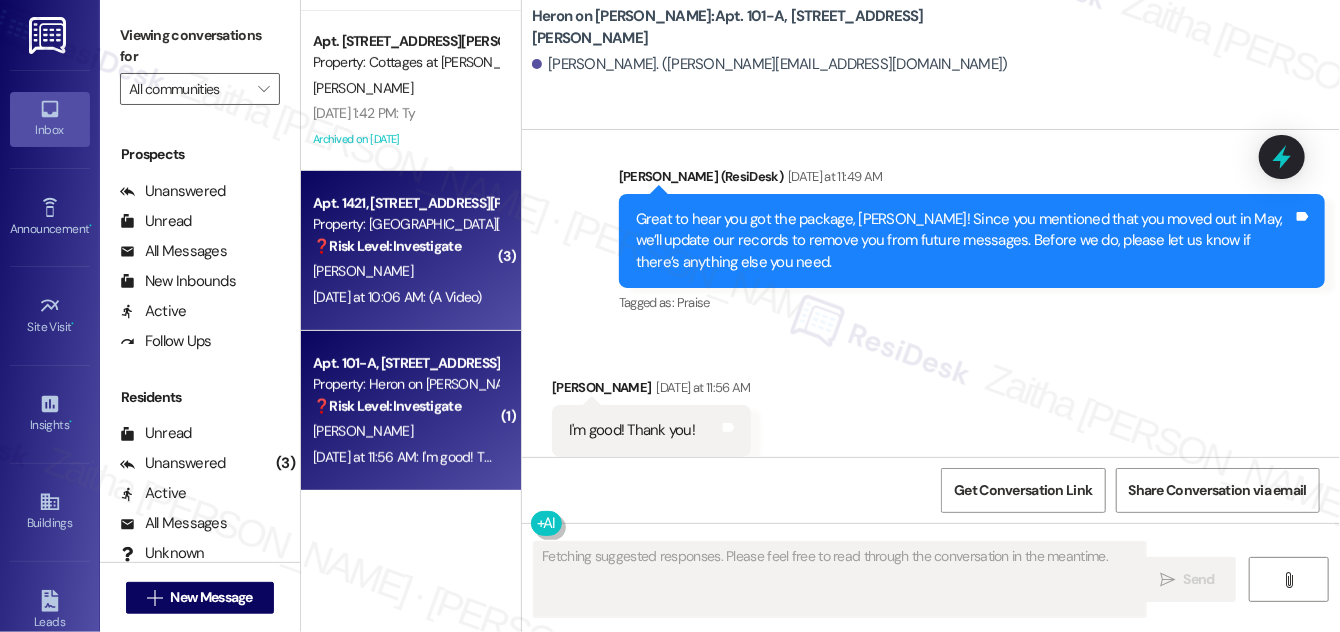 click on "[PERSON_NAME]" at bounding box center [405, 271] 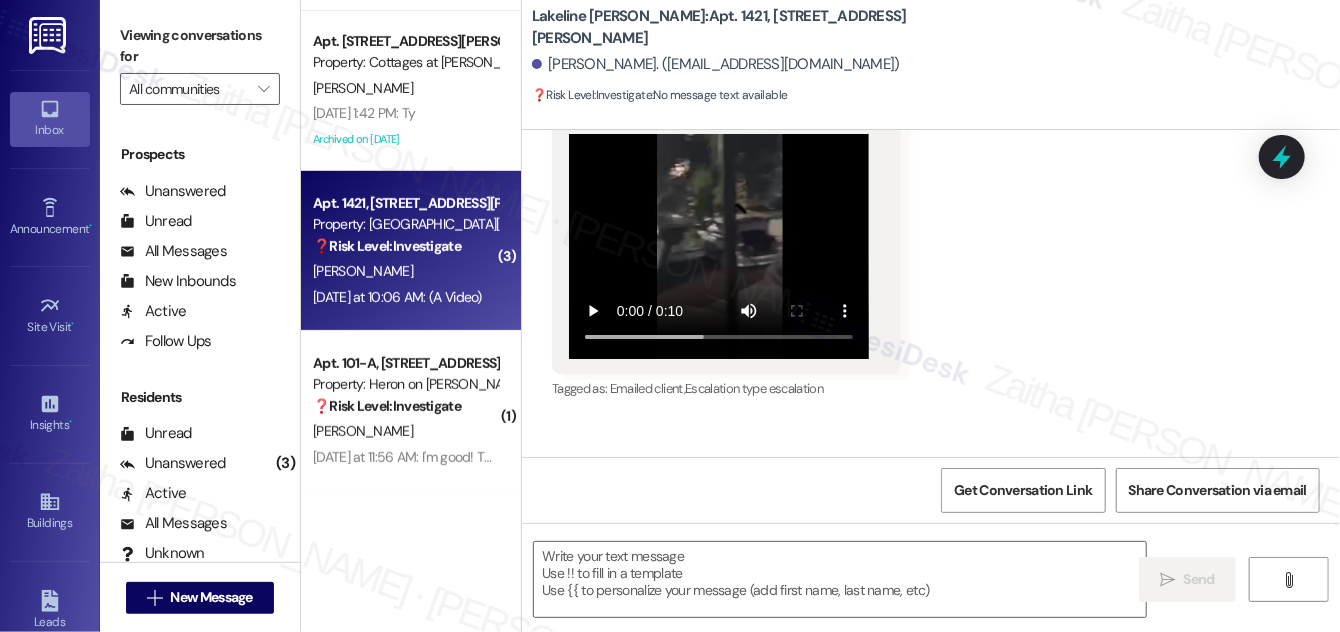 type on "Fetching suggested responses. Please feel free to read through the conversation in the meantime." 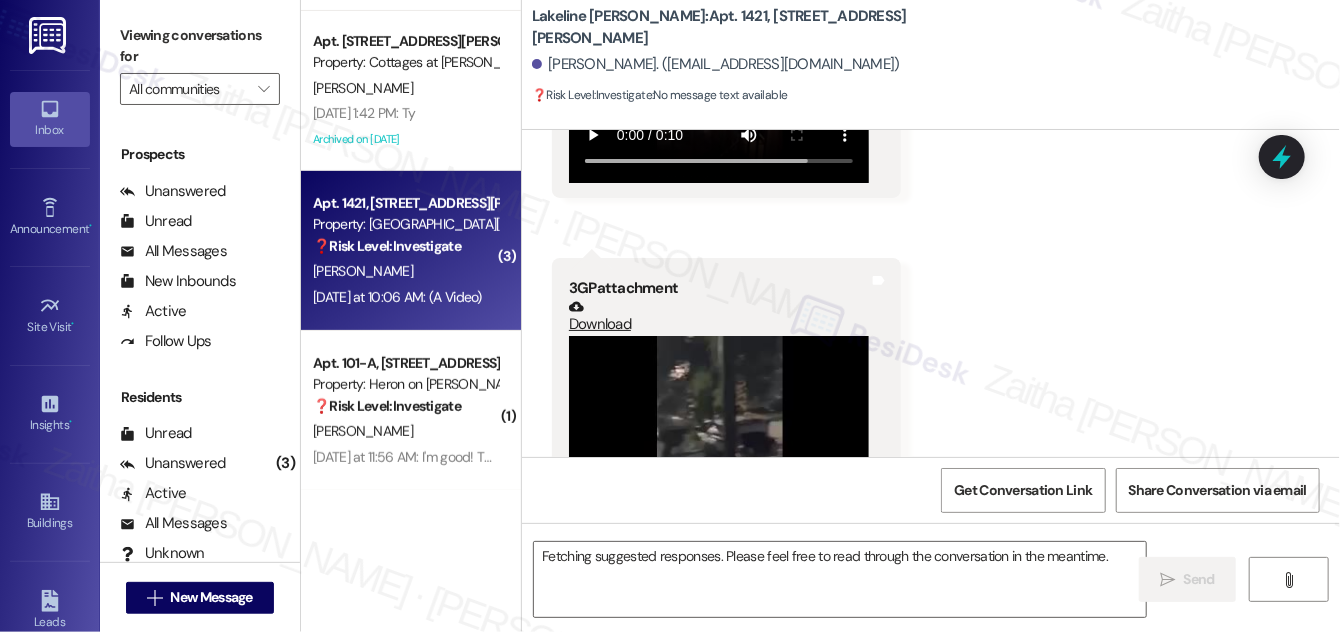 scroll, scrollTop: 11428, scrollLeft: 0, axis: vertical 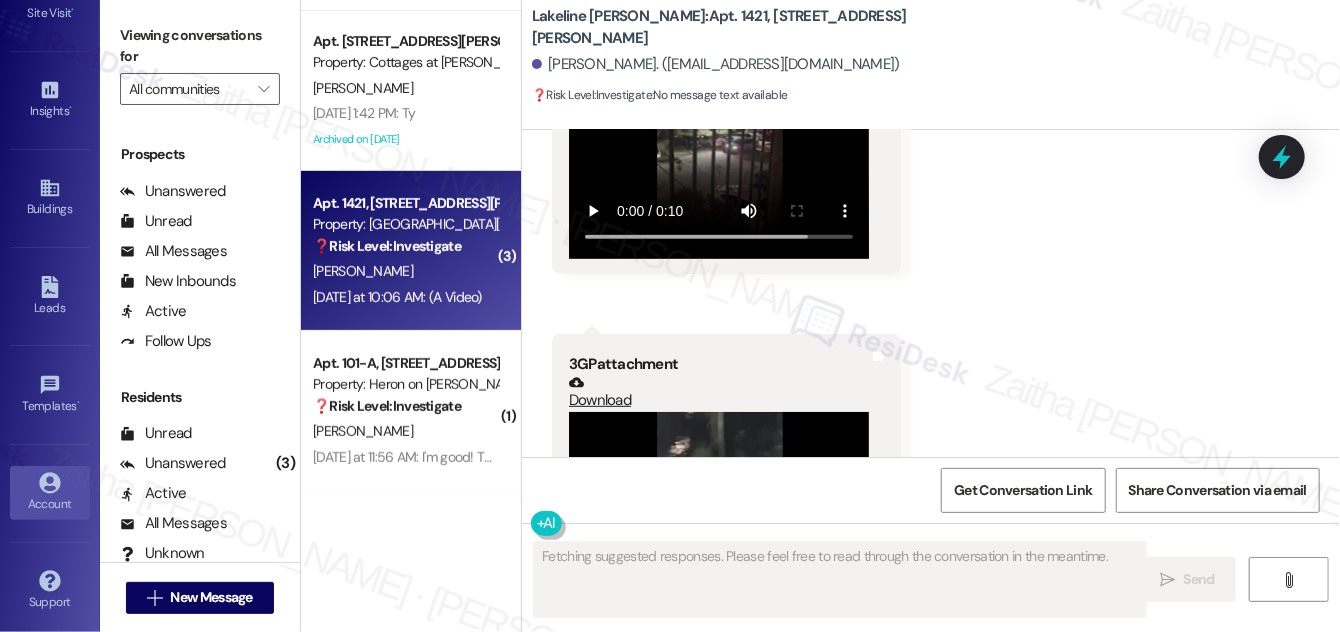 click on "Account" at bounding box center (50, 504) 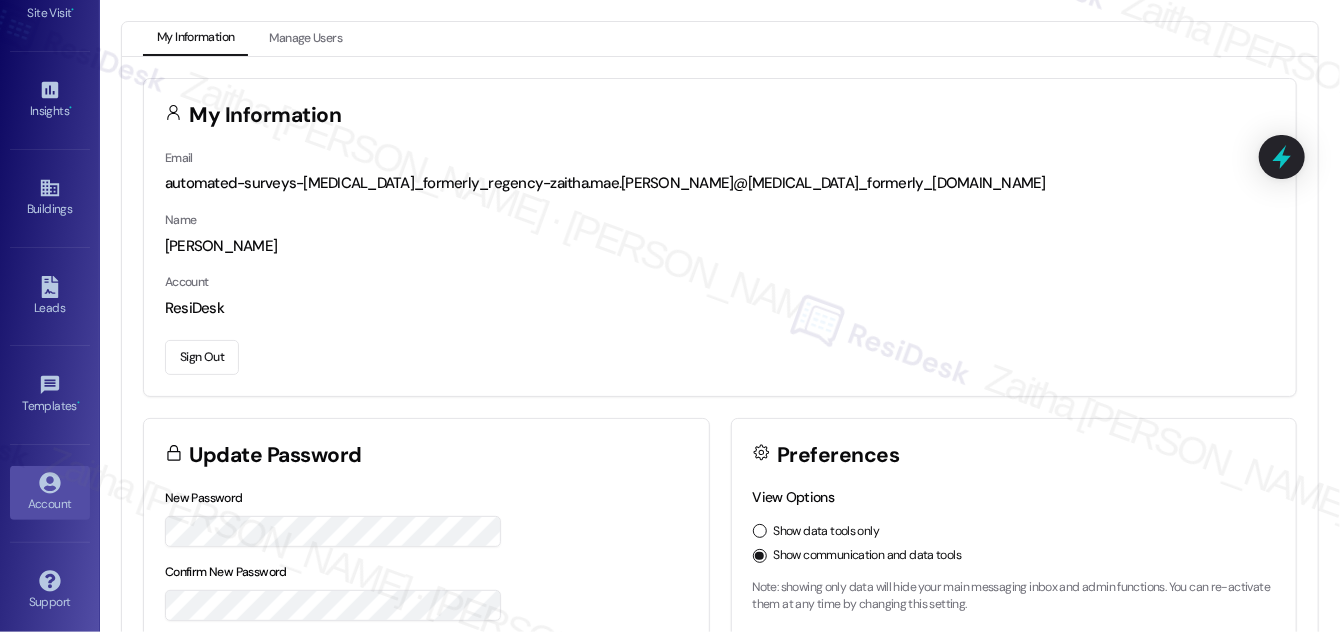 click on "Sign Out" at bounding box center (202, 357) 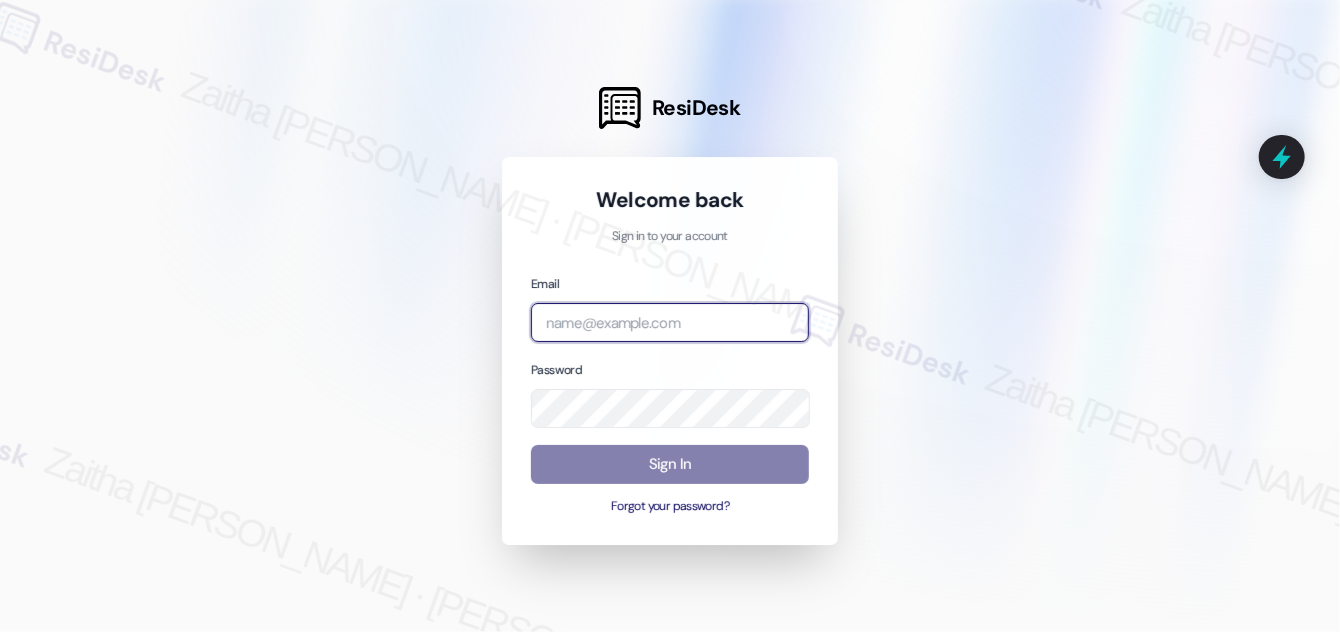 click at bounding box center (670, 322) 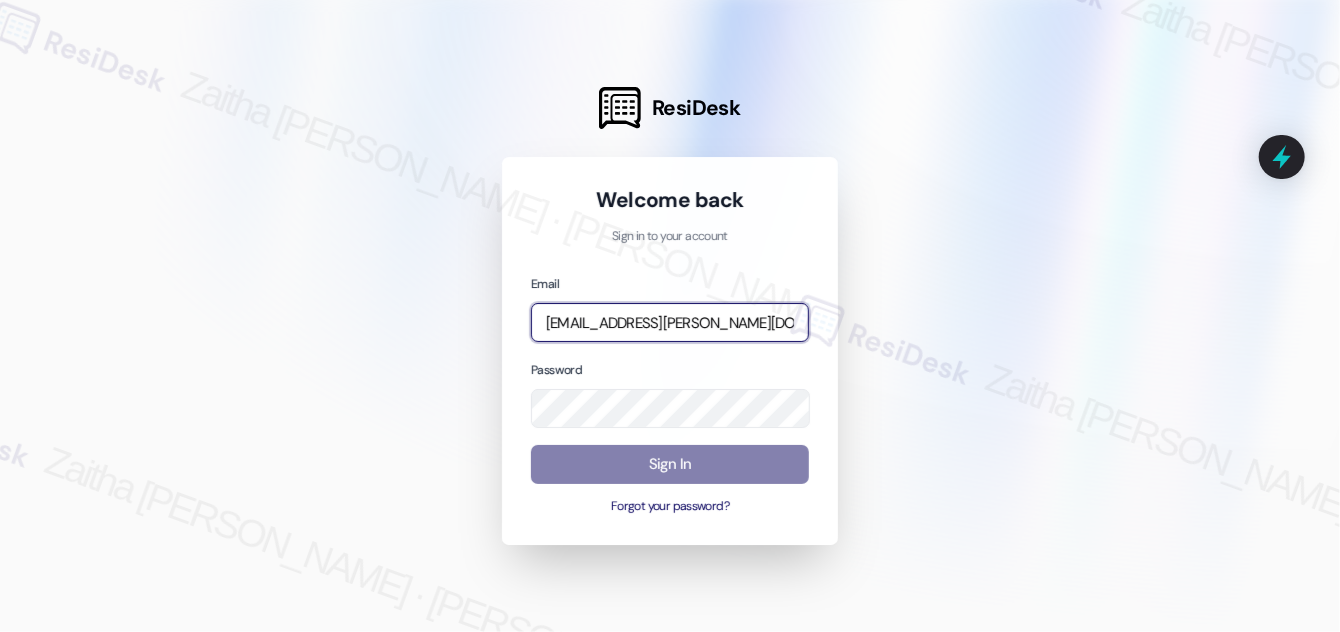 type on "[EMAIL_ADDRESS][PERSON_NAME][DOMAIN_NAME]" 